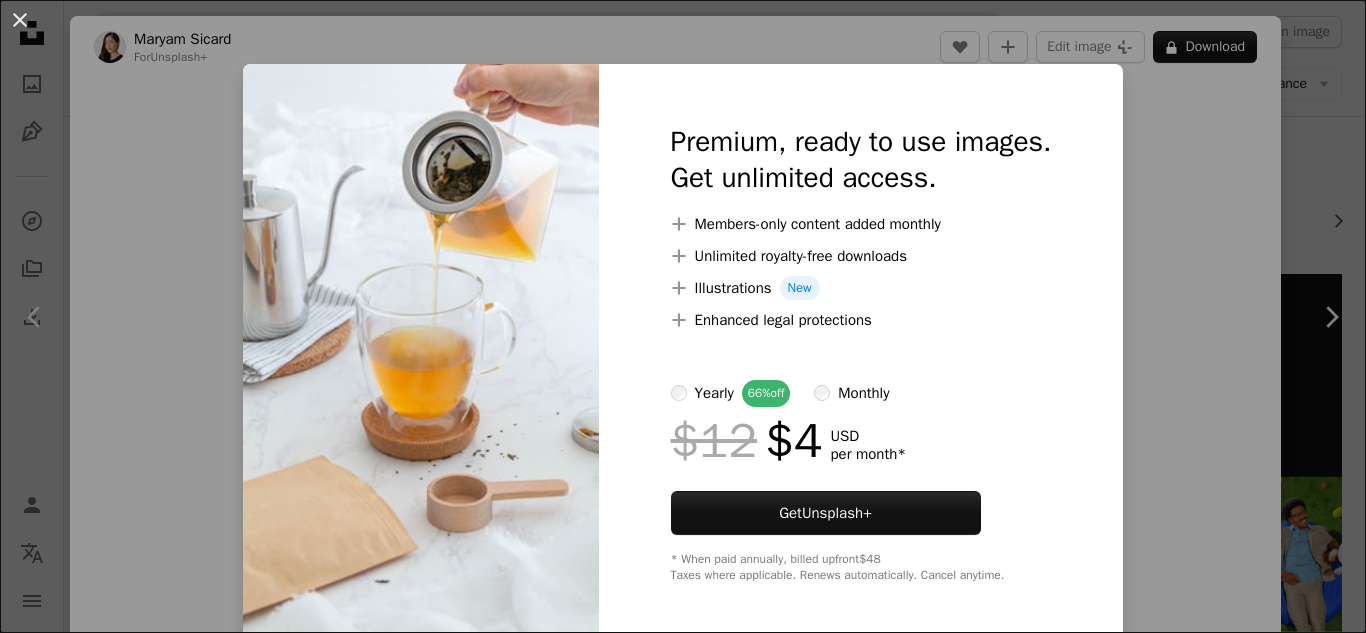 scroll, scrollTop: 4088, scrollLeft: 0, axis: vertical 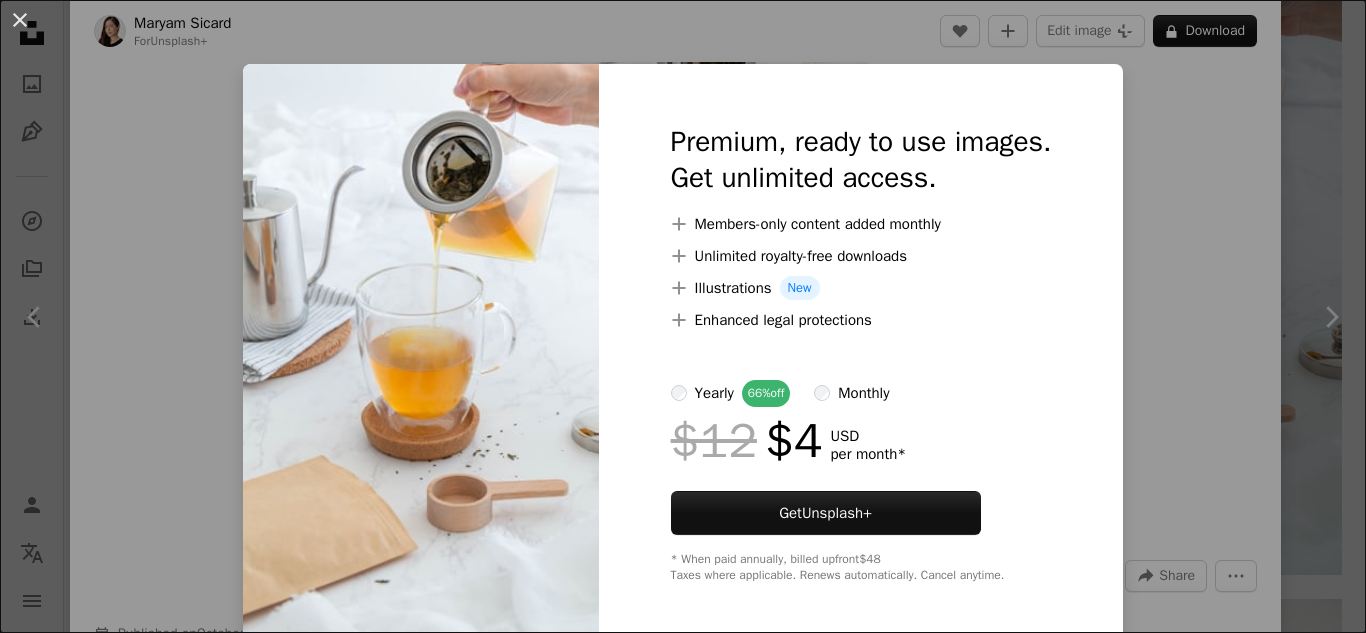 click on "An X shape Premium, ready to use images. Get unlimited access. A plus sign Members-only content added monthly A plus sign Unlimited royalty-free downloads A plus sign Illustrations  New A plus sign Enhanced legal protections yearly 66%  off monthly $12   $4 USD per month * Get  Unsplash+ * When paid annually, billed upfront  $48 Taxes where applicable. Renews automatically. Cancel anytime." at bounding box center [683, 316] 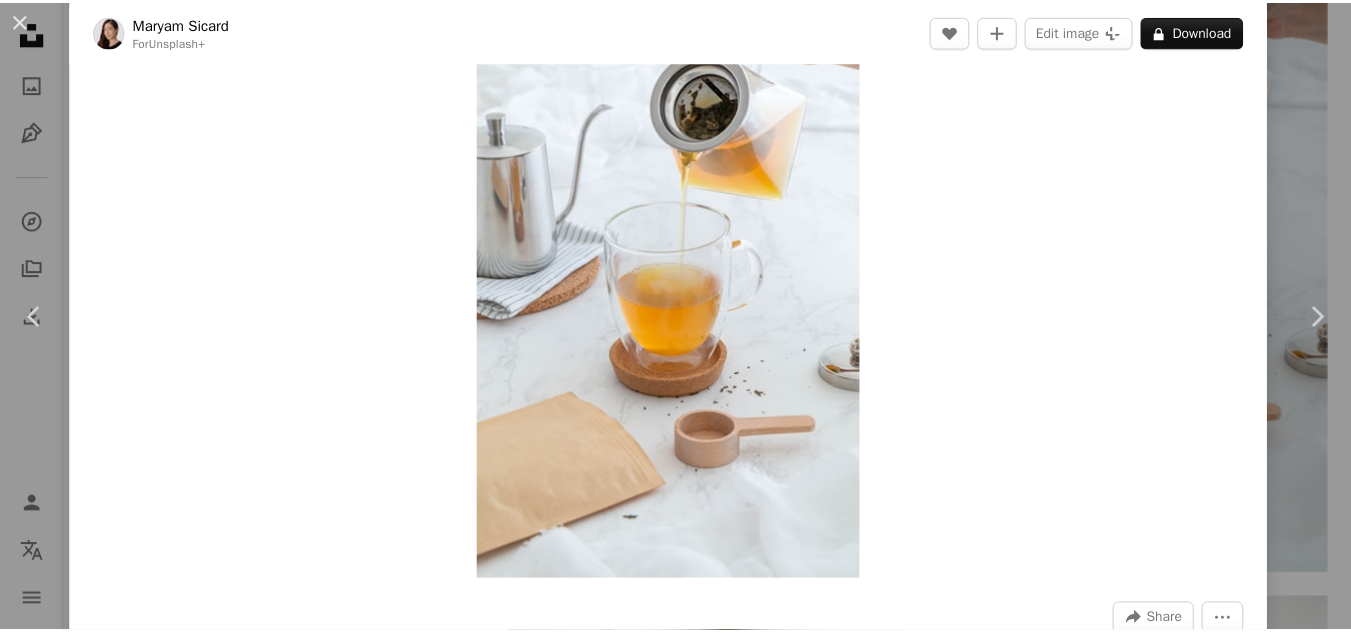 scroll, scrollTop: 87, scrollLeft: 0, axis: vertical 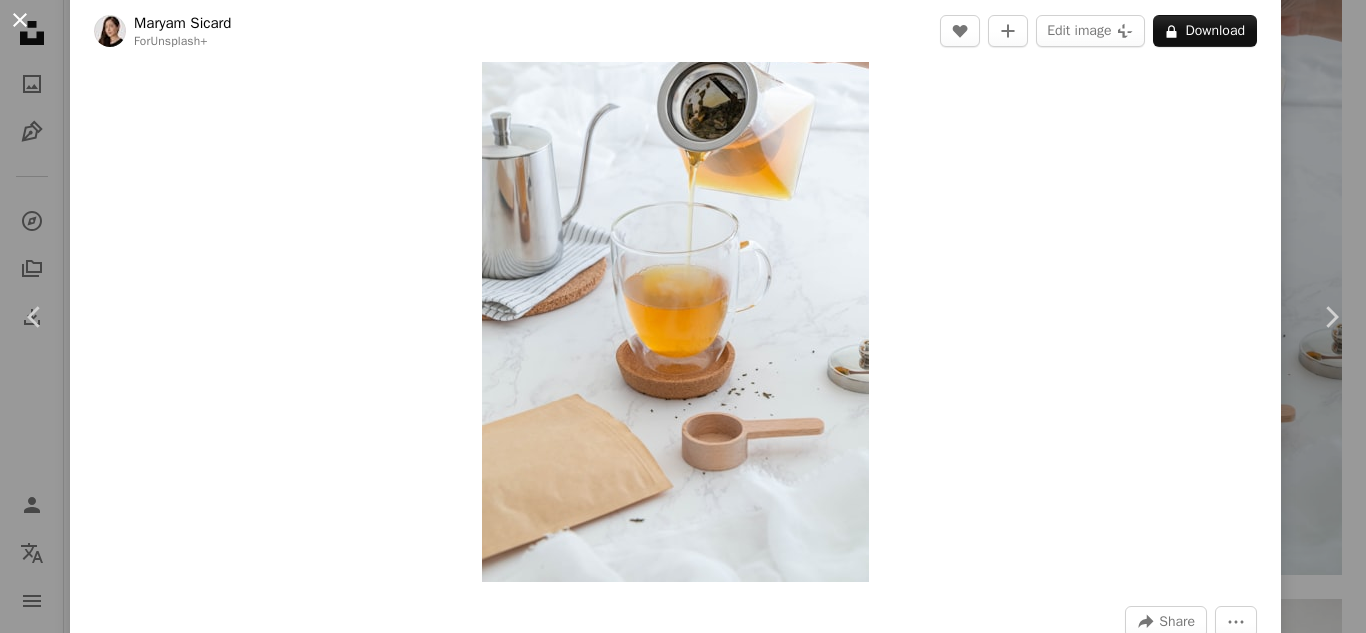 click on "An X shape" at bounding box center [20, 20] 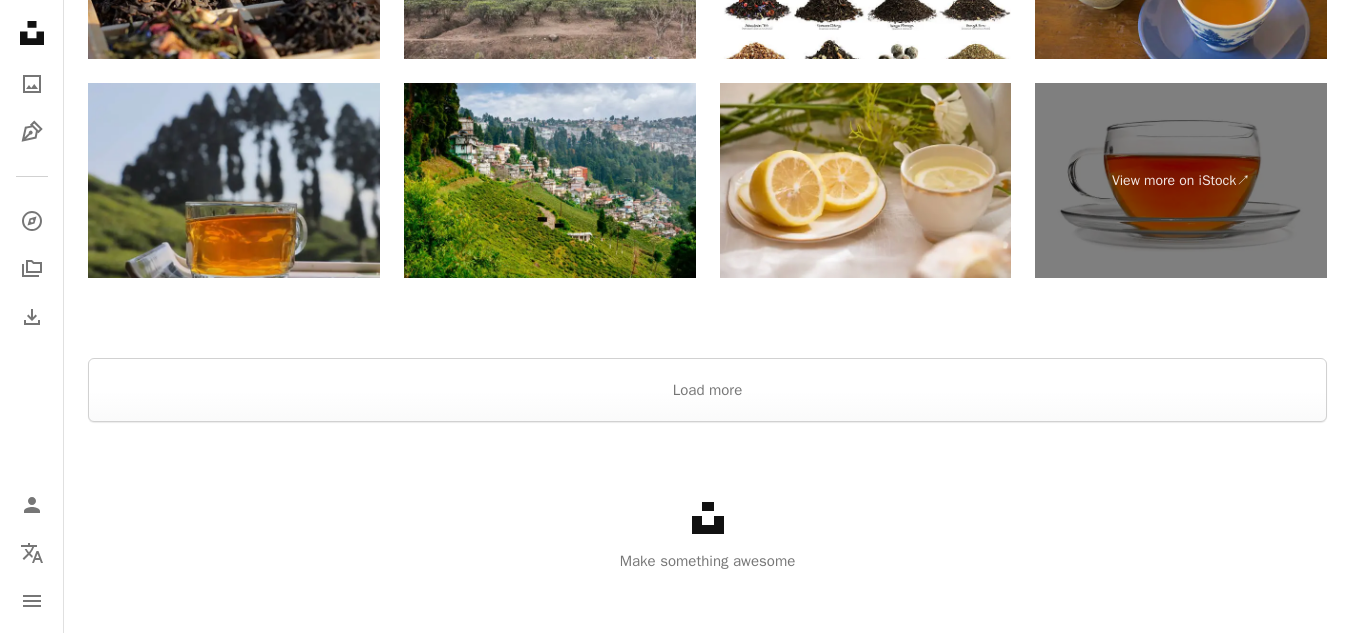 scroll, scrollTop: 5872, scrollLeft: 0, axis: vertical 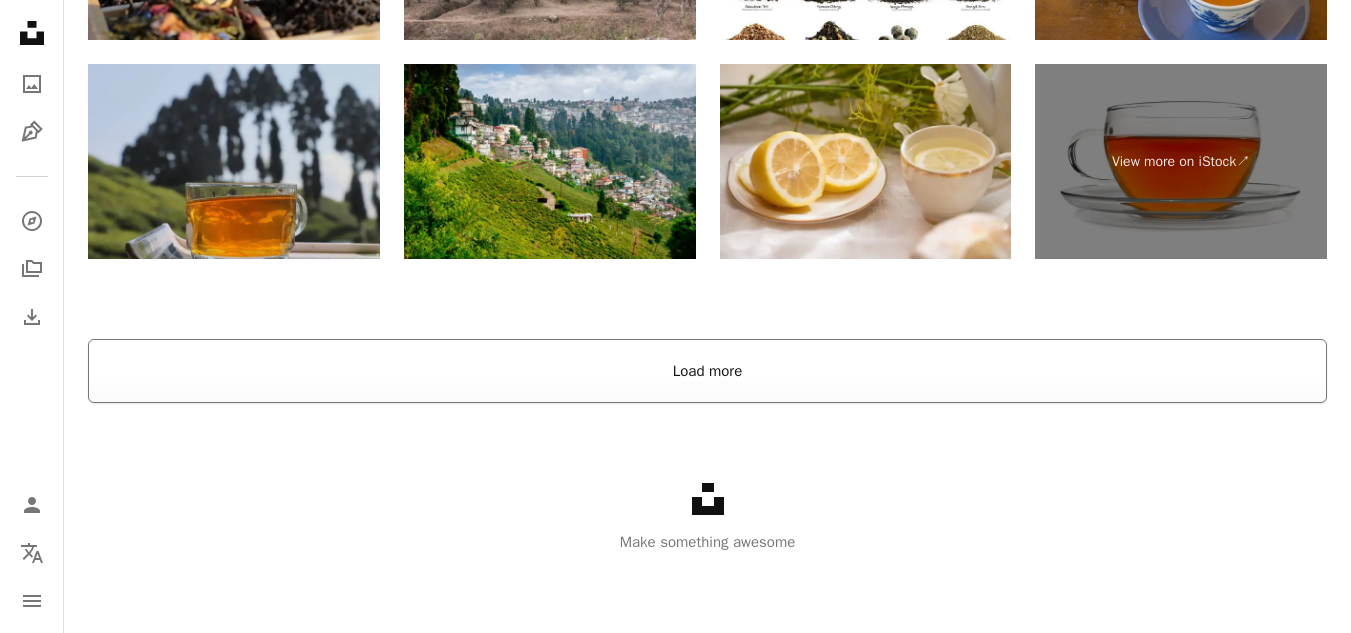 click on "Load more" at bounding box center [707, 371] 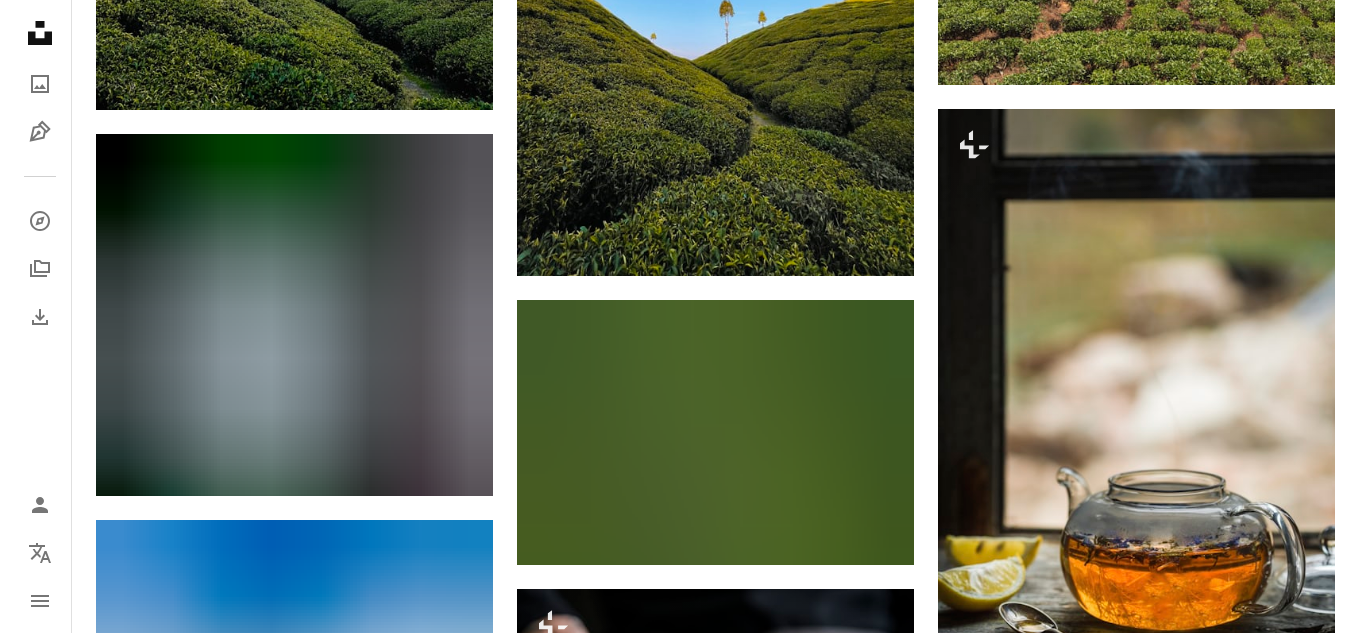 scroll, scrollTop: 6902, scrollLeft: 0, axis: vertical 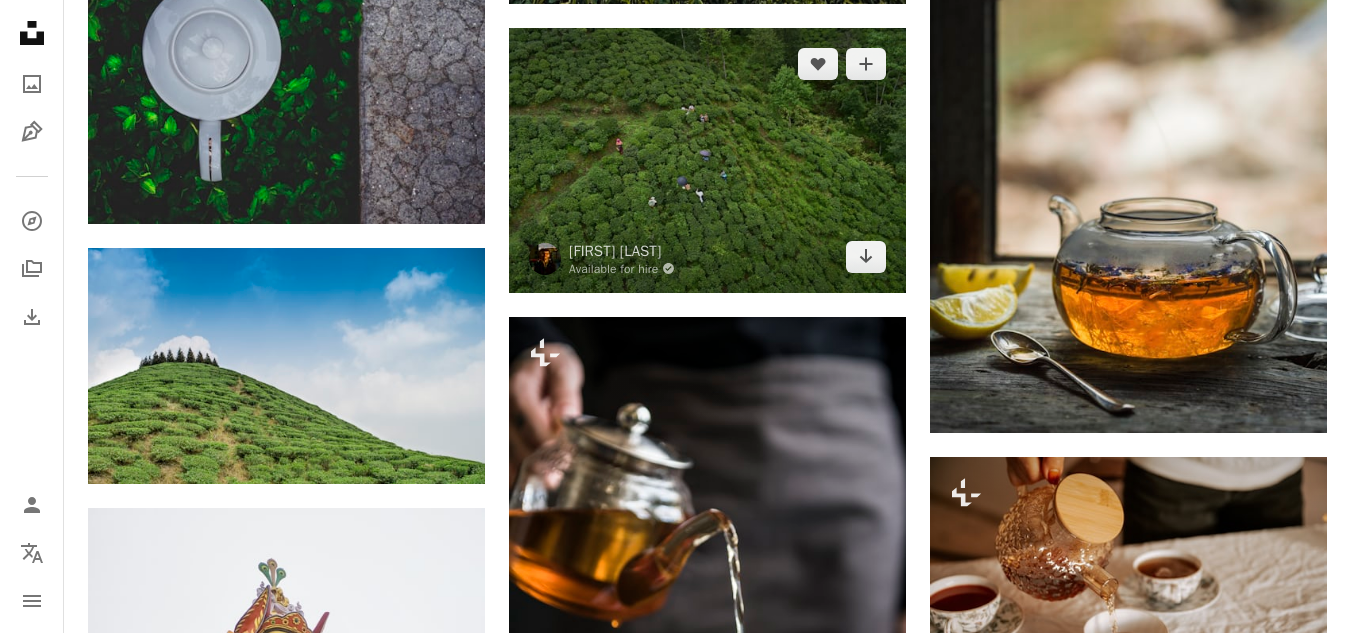 click at bounding box center (707, 160) 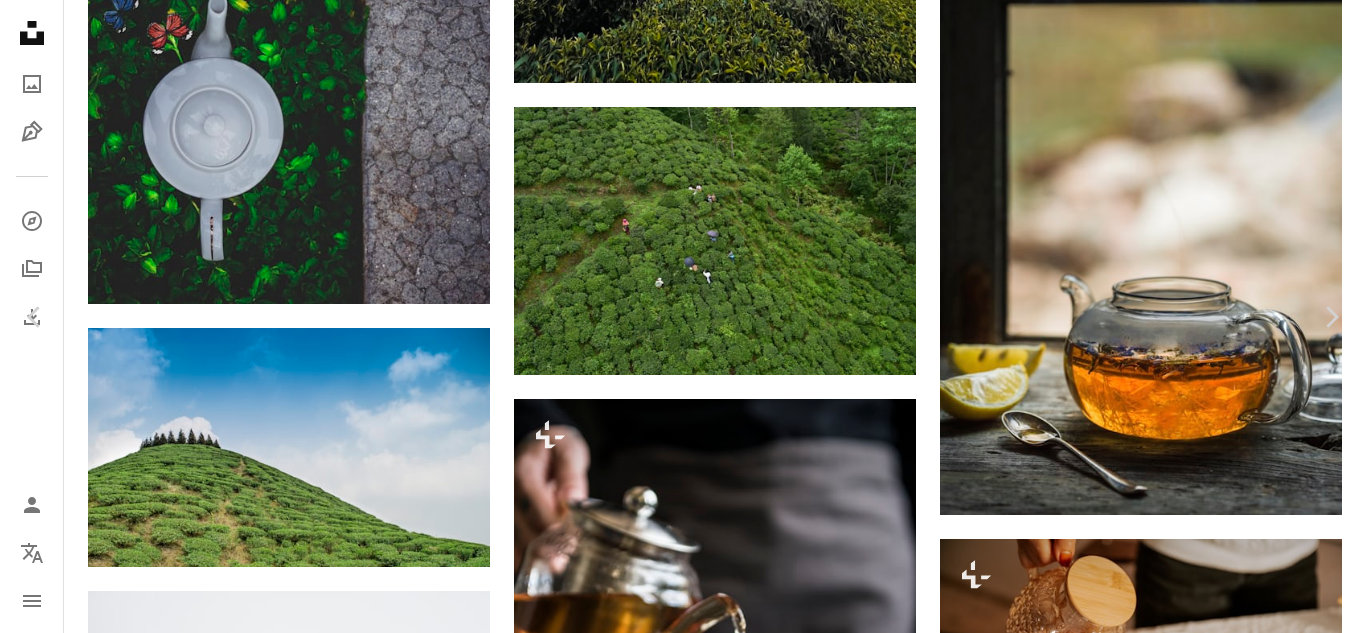 scroll, scrollTop: 90, scrollLeft: 0, axis: vertical 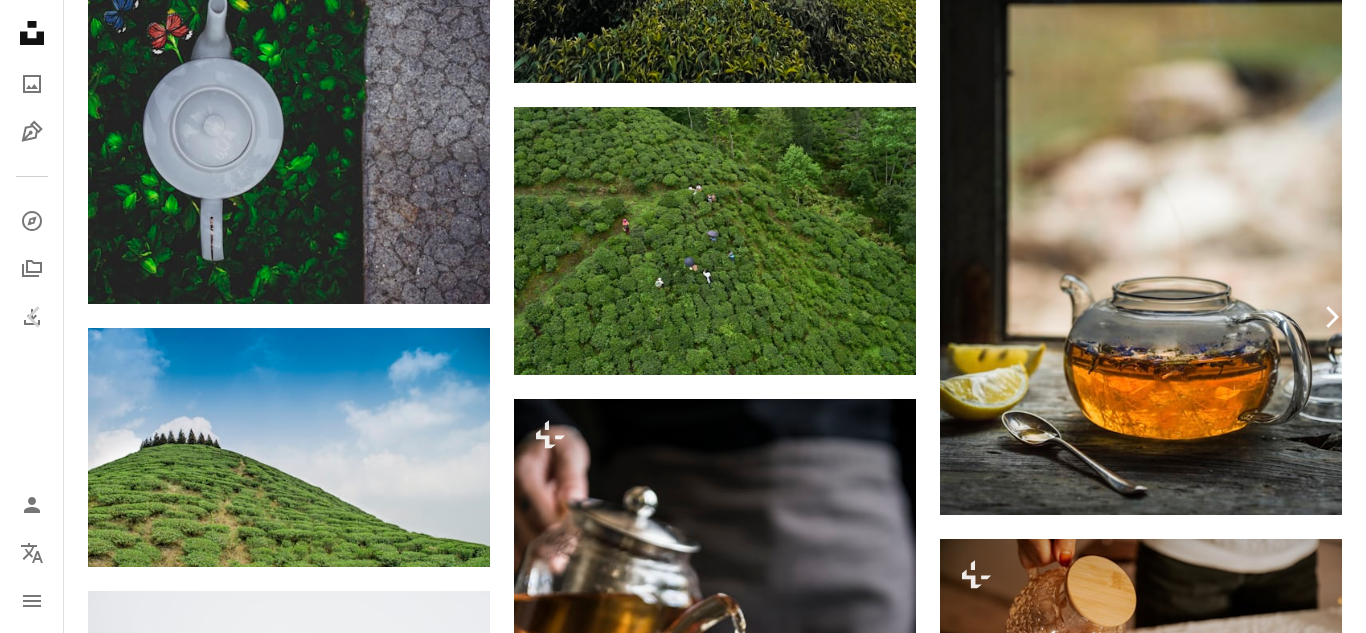 click on "Chevron right" at bounding box center [1331, 317] 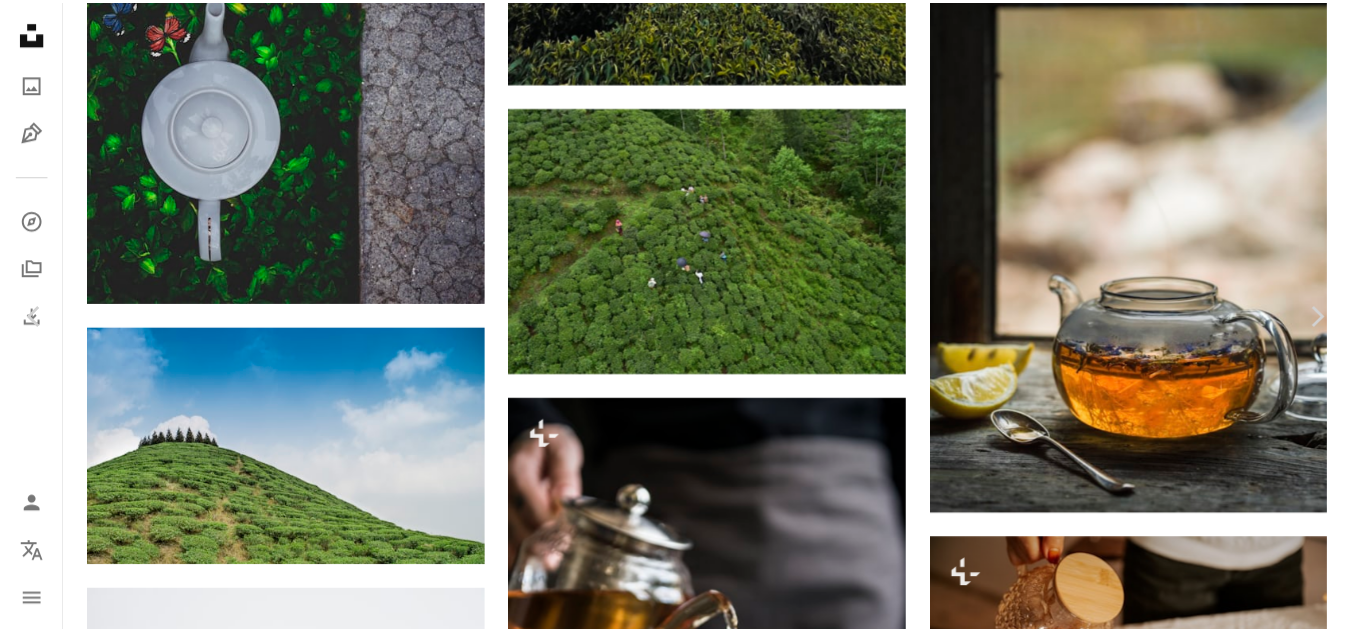 scroll, scrollTop: 0, scrollLeft: 0, axis: both 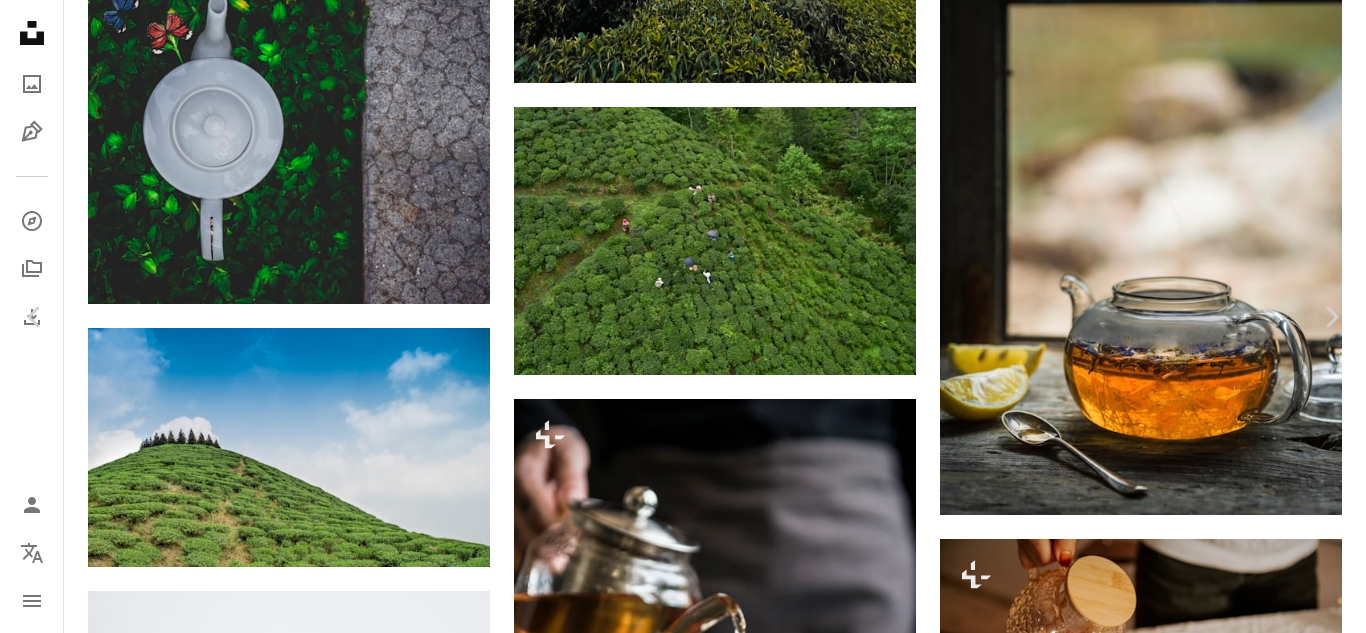 click on "An X shape" at bounding box center (20, 20) 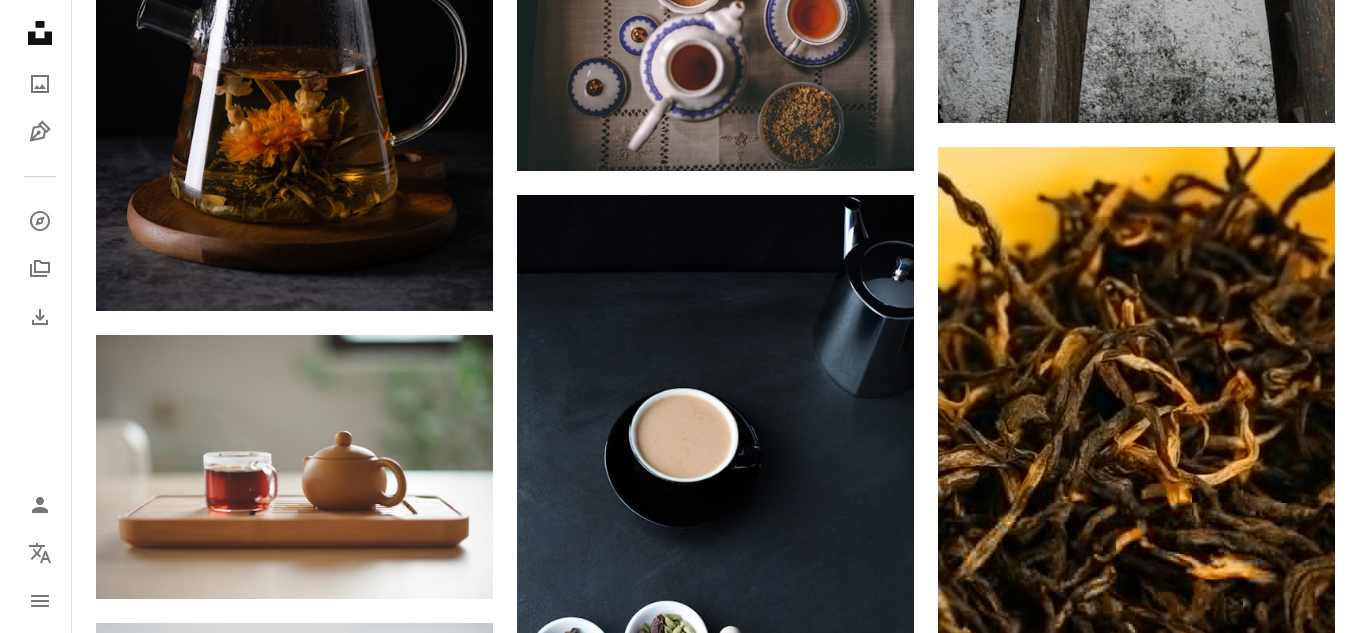 scroll, scrollTop: 9418, scrollLeft: 0, axis: vertical 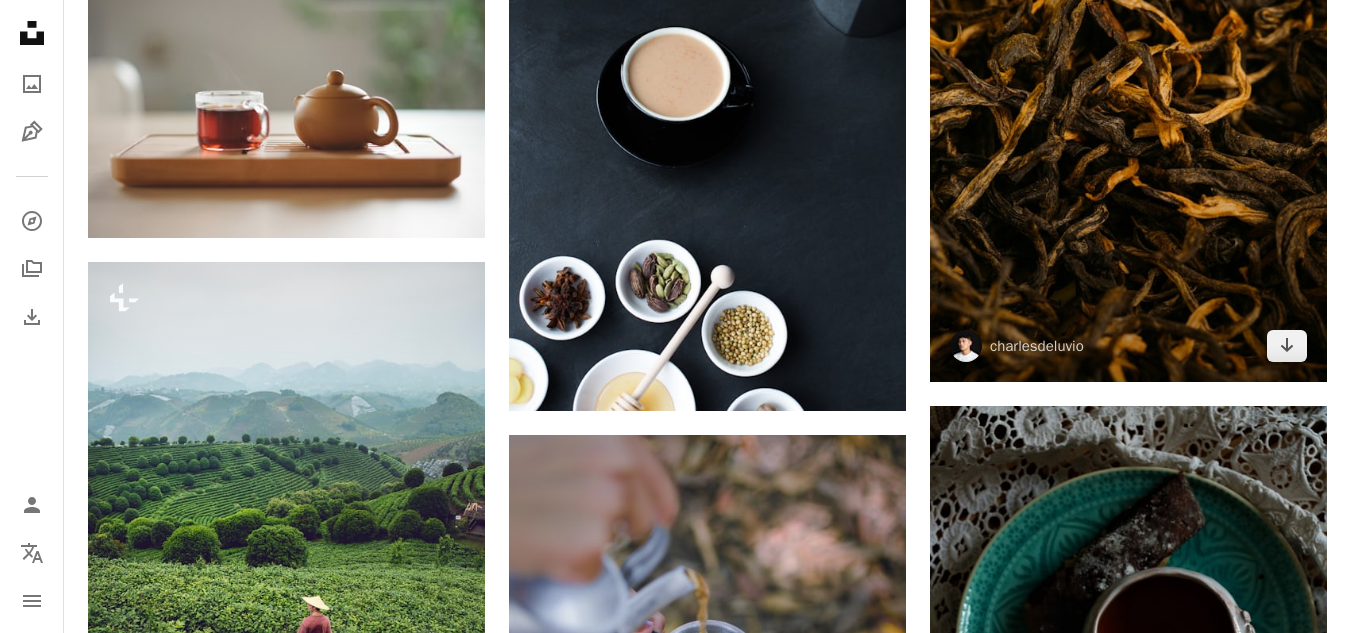 click at bounding box center (1128, 84) 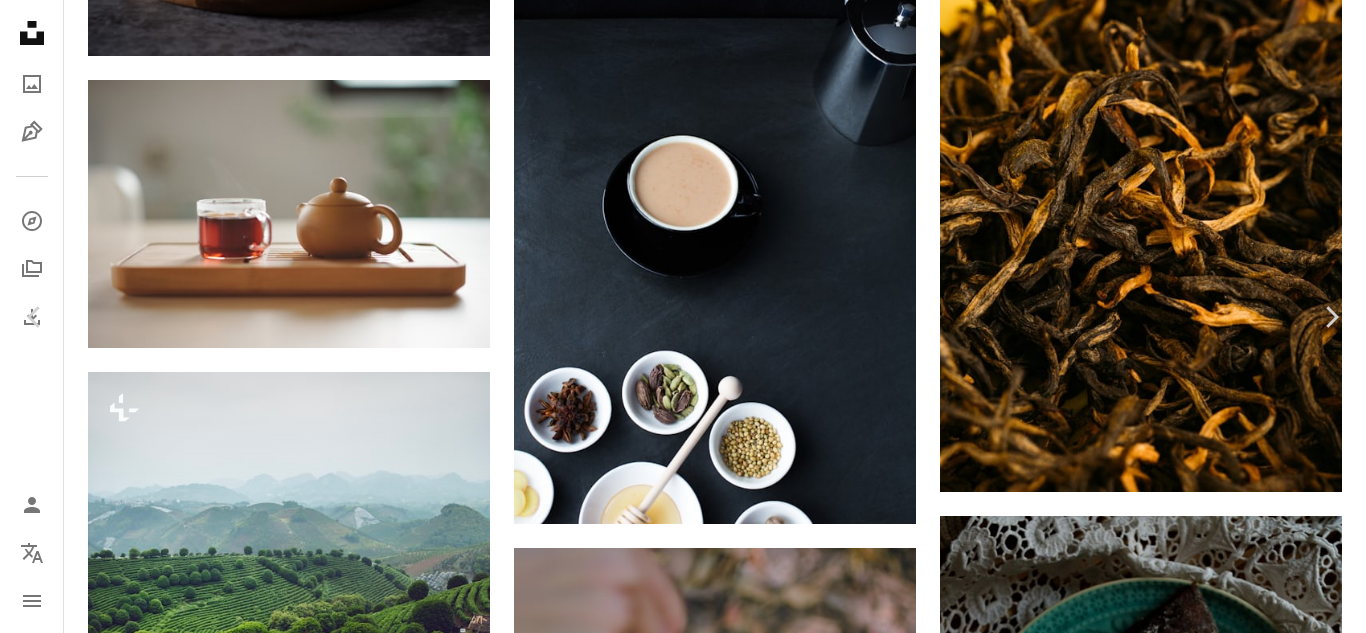 scroll, scrollTop: 927, scrollLeft: 0, axis: vertical 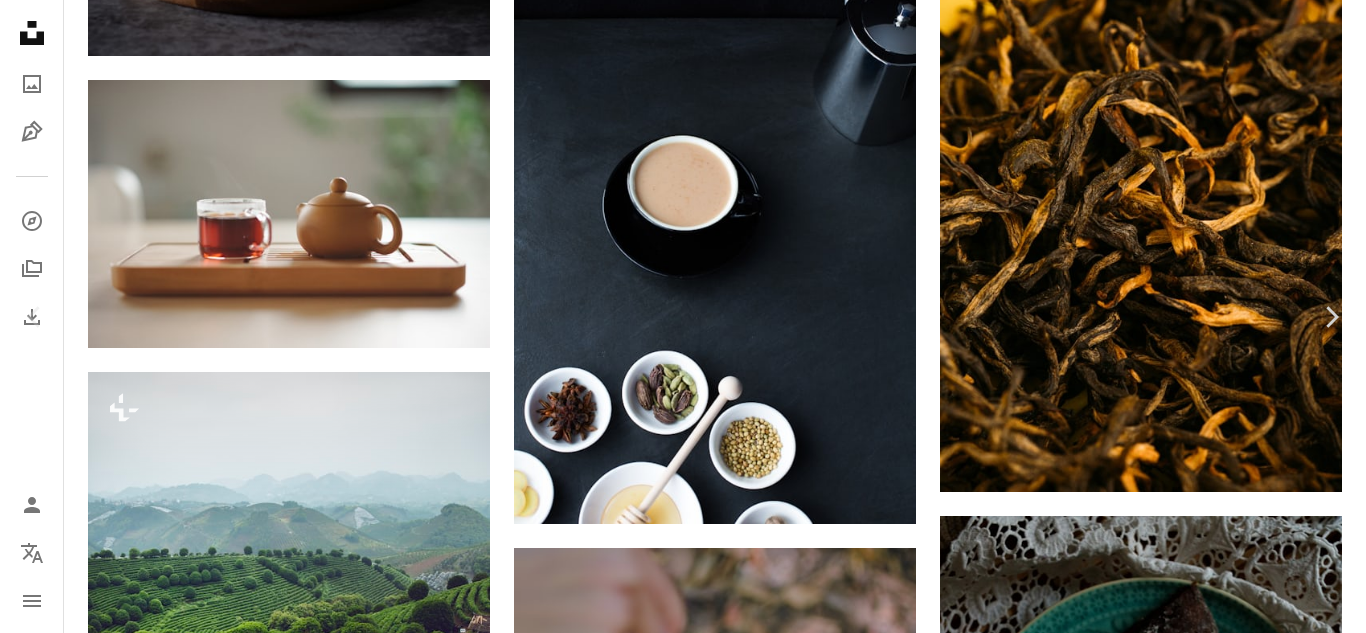 click on "Download free" at bounding box center [1167, 2946] 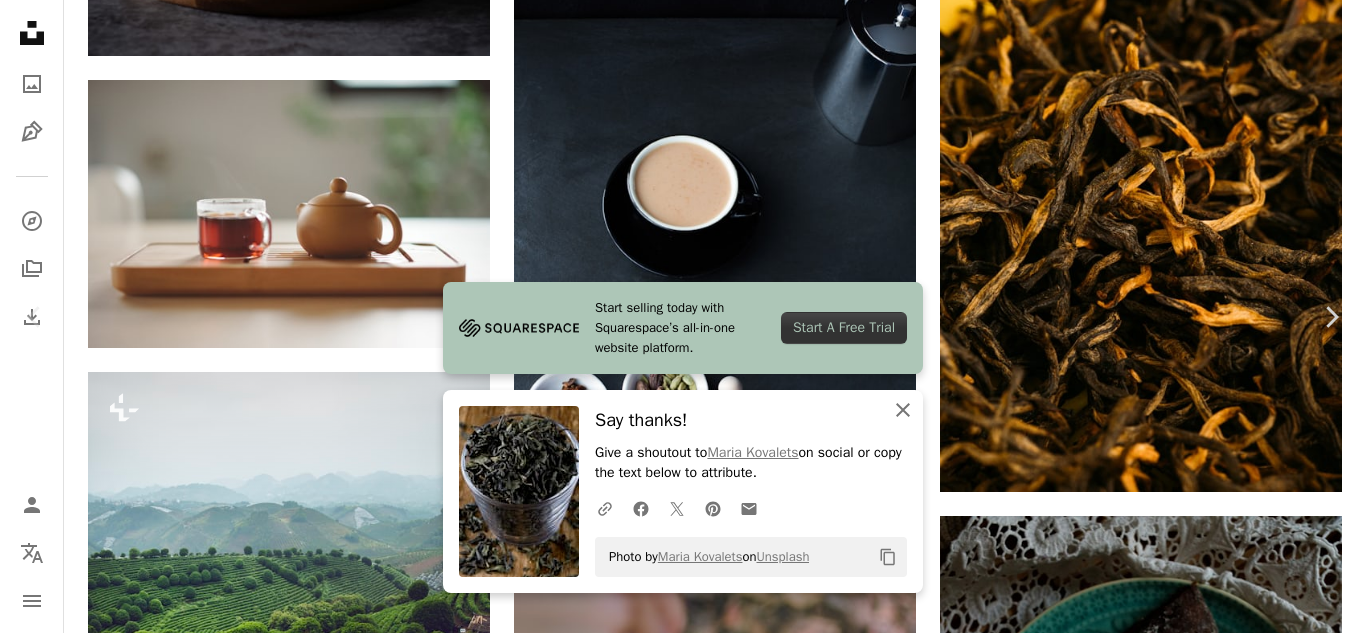 click on "An X shape" 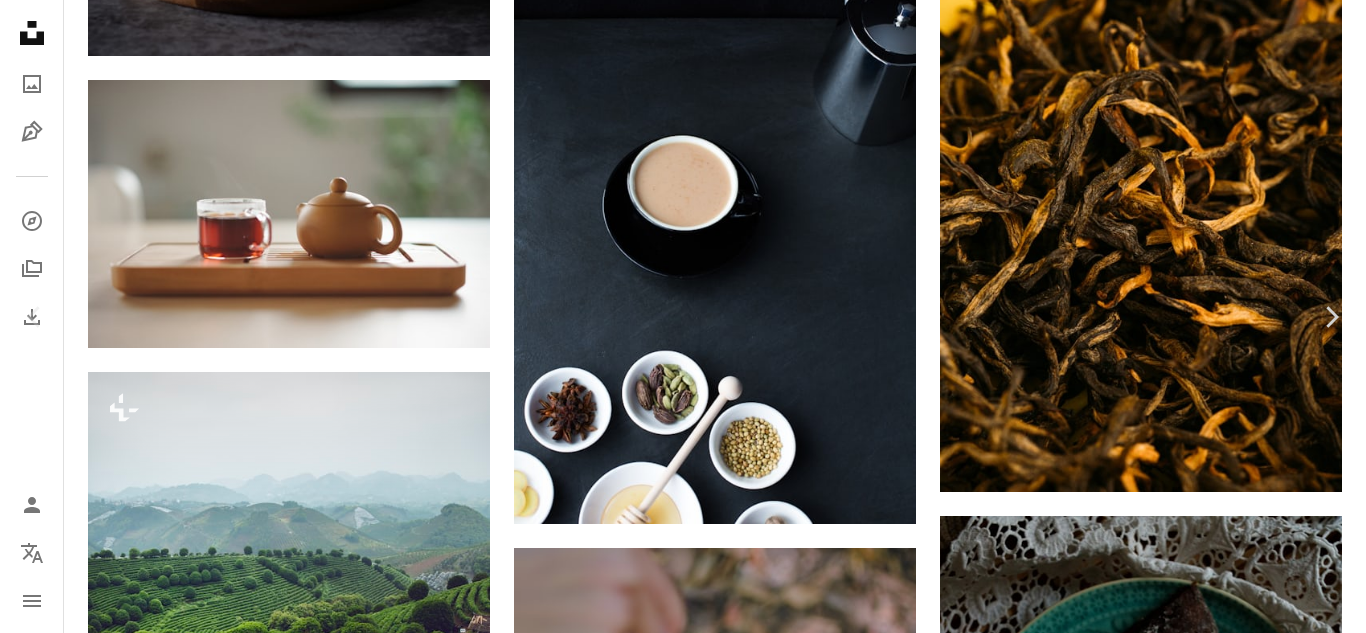 click on "An X shape" at bounding box center (20, 20) 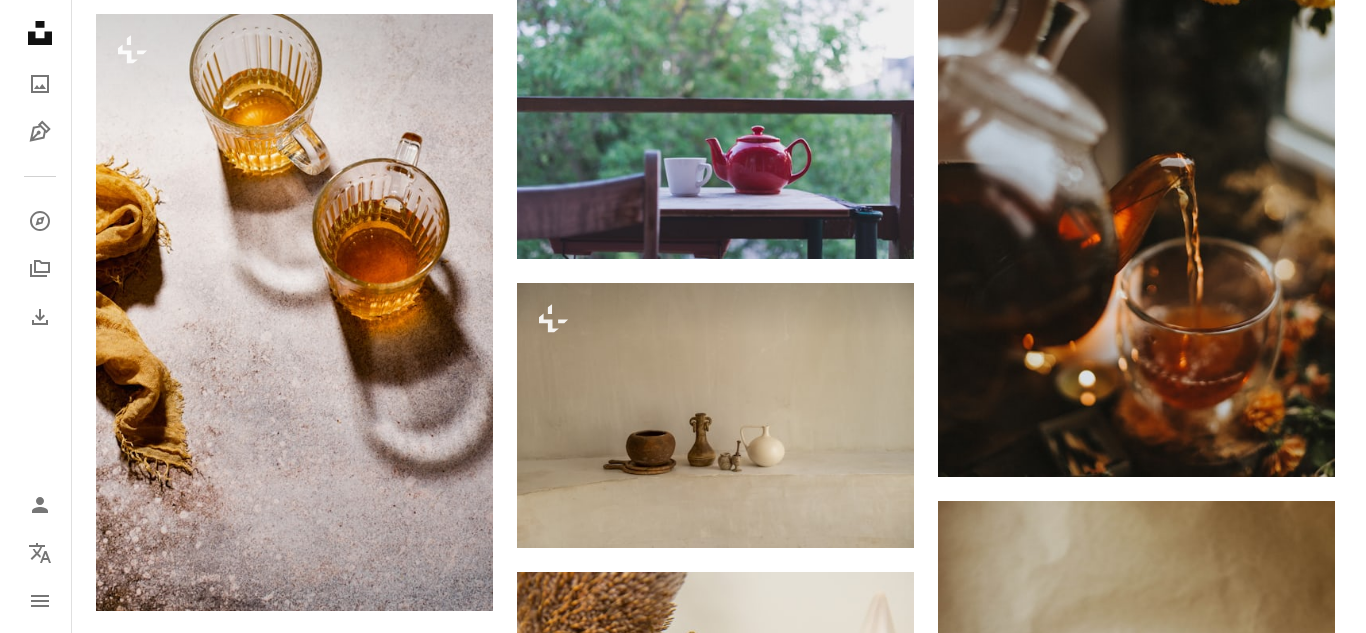 scroll, scrollTop: 17495, scrollLeft: 0, axis: vertical 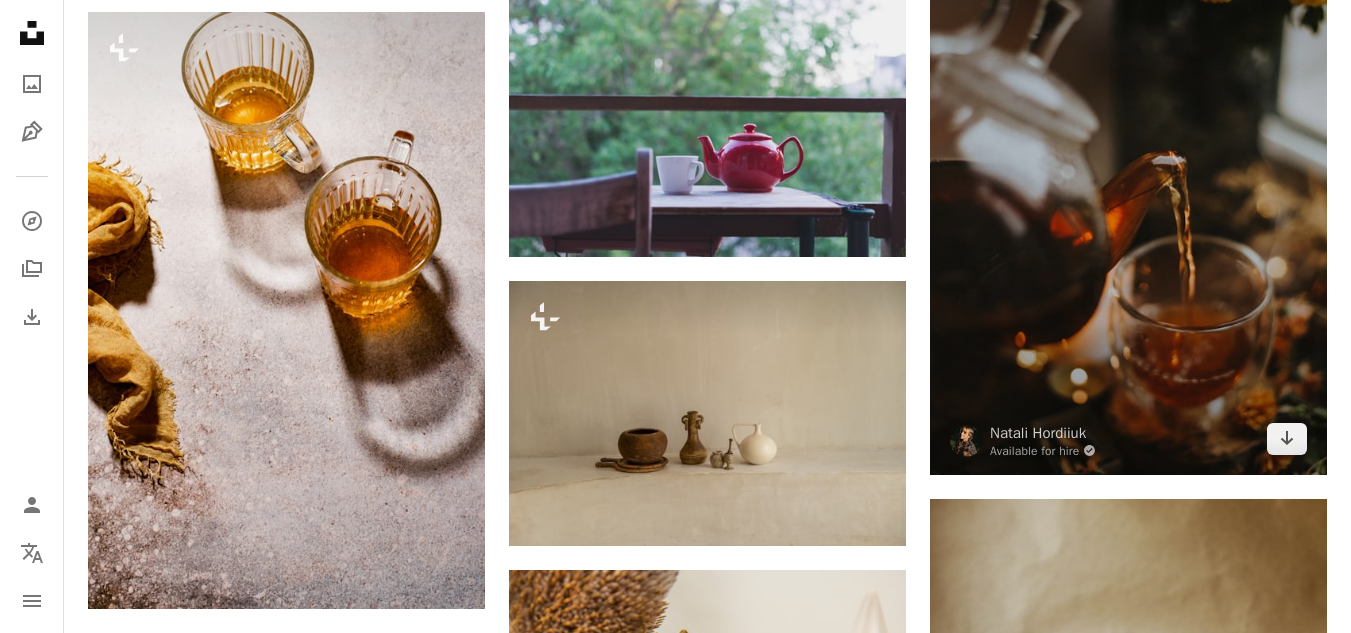 click at bounding box center [1128, 177] 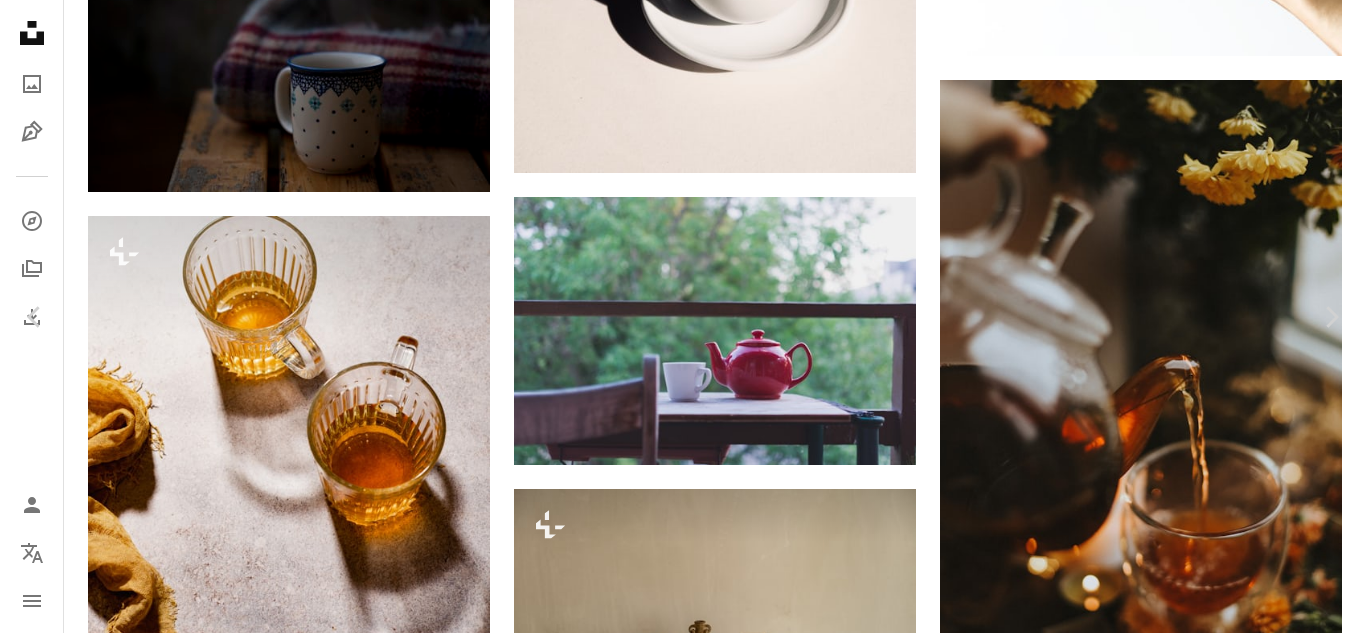 scroll, scrollTop: 159, scrollLeft: 0, axis: vertical 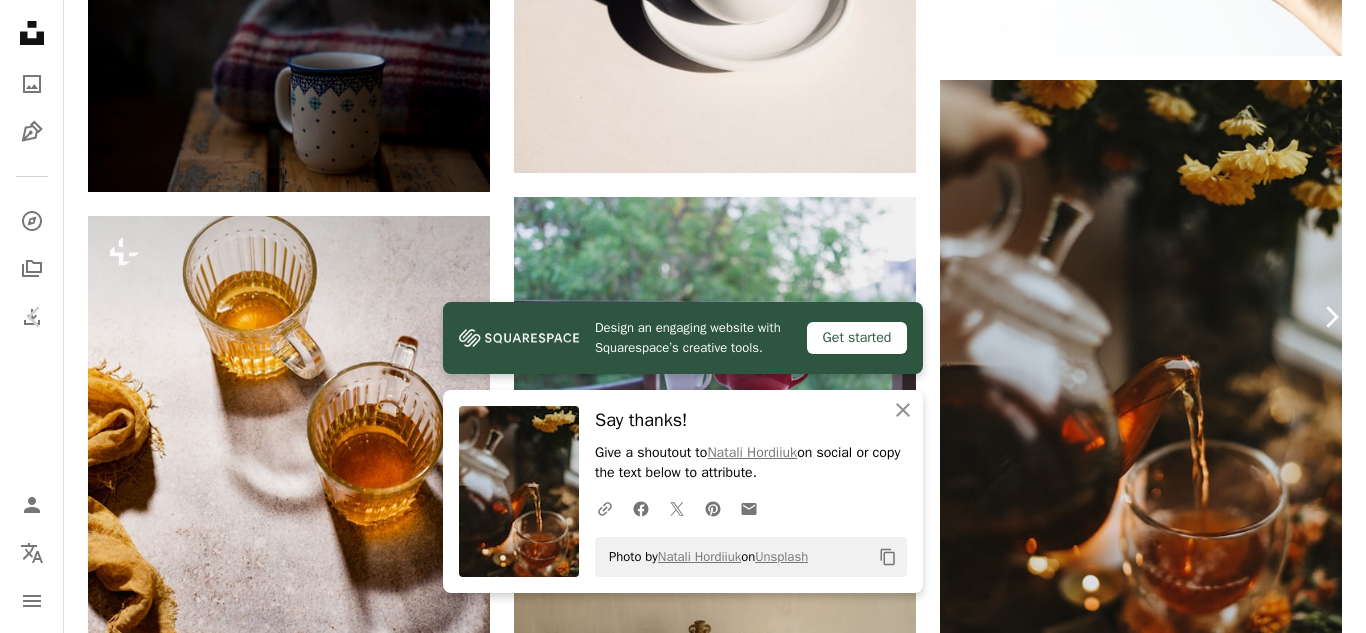 click on "Chevron right" at bounding box center [1331, 317] 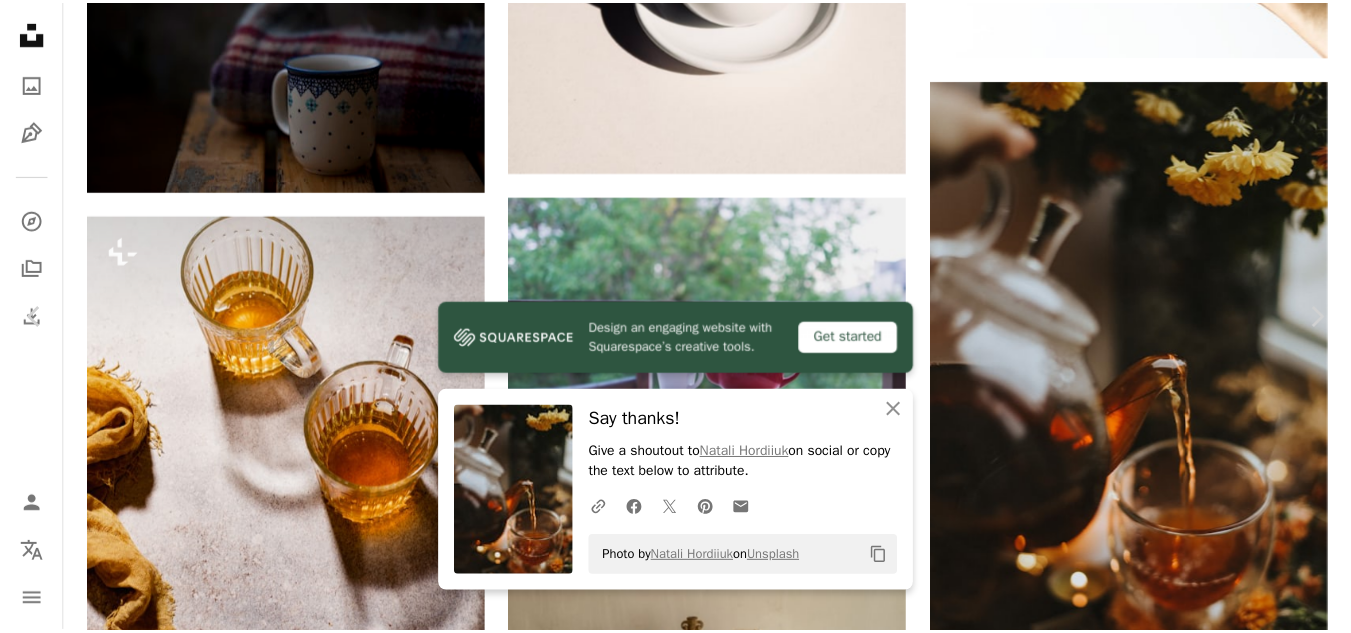 scroll, scrollTop: 0, scrollLeft: 0, axis: both 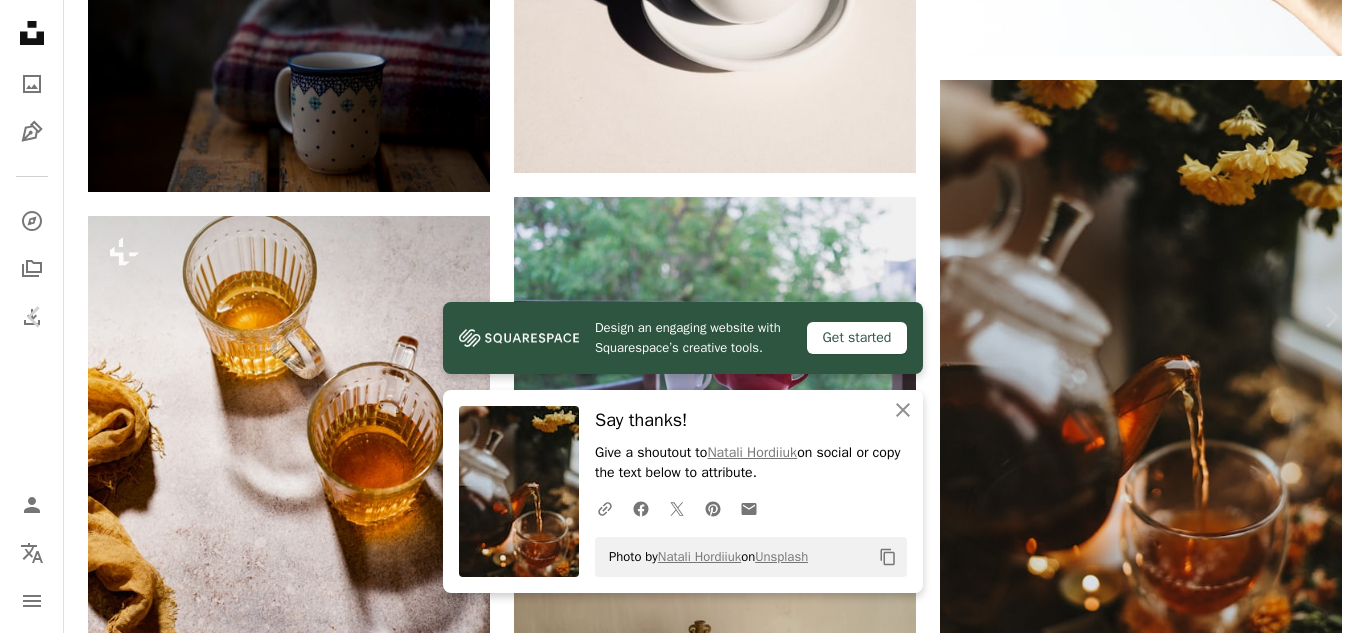 click on "An X shape" at bounding box center (20, 20) 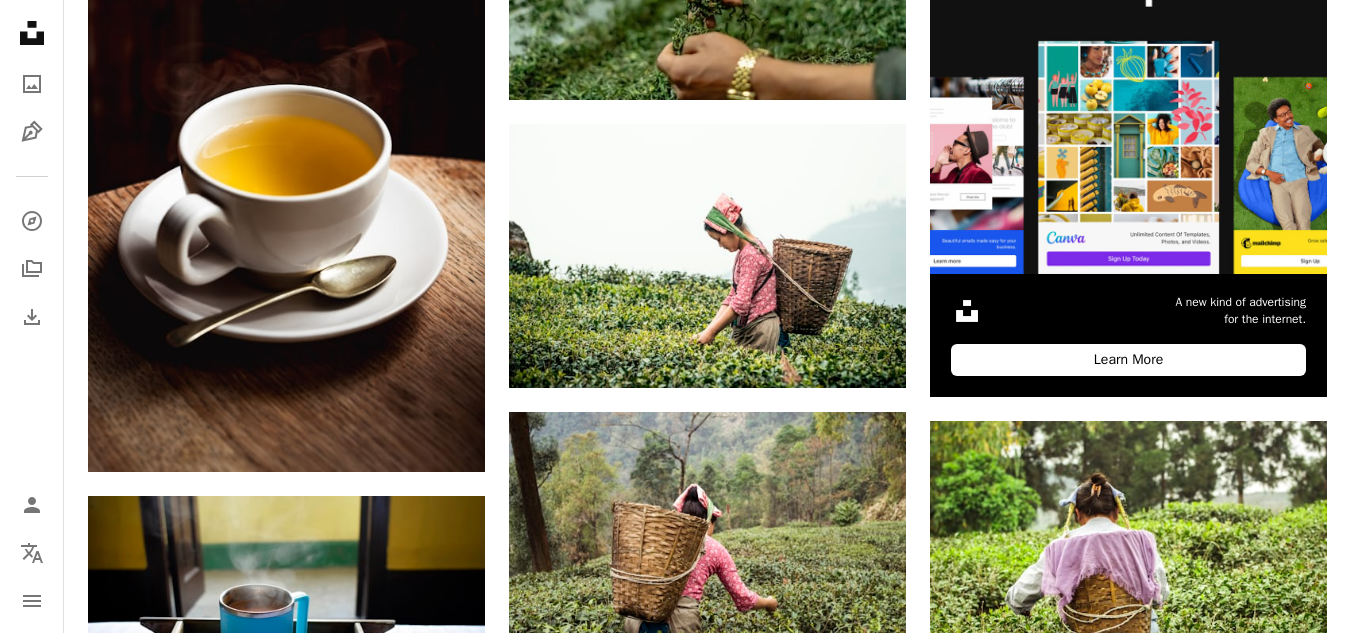 scroll, scrollTop: 0, scrollLeft: 0, axis: both 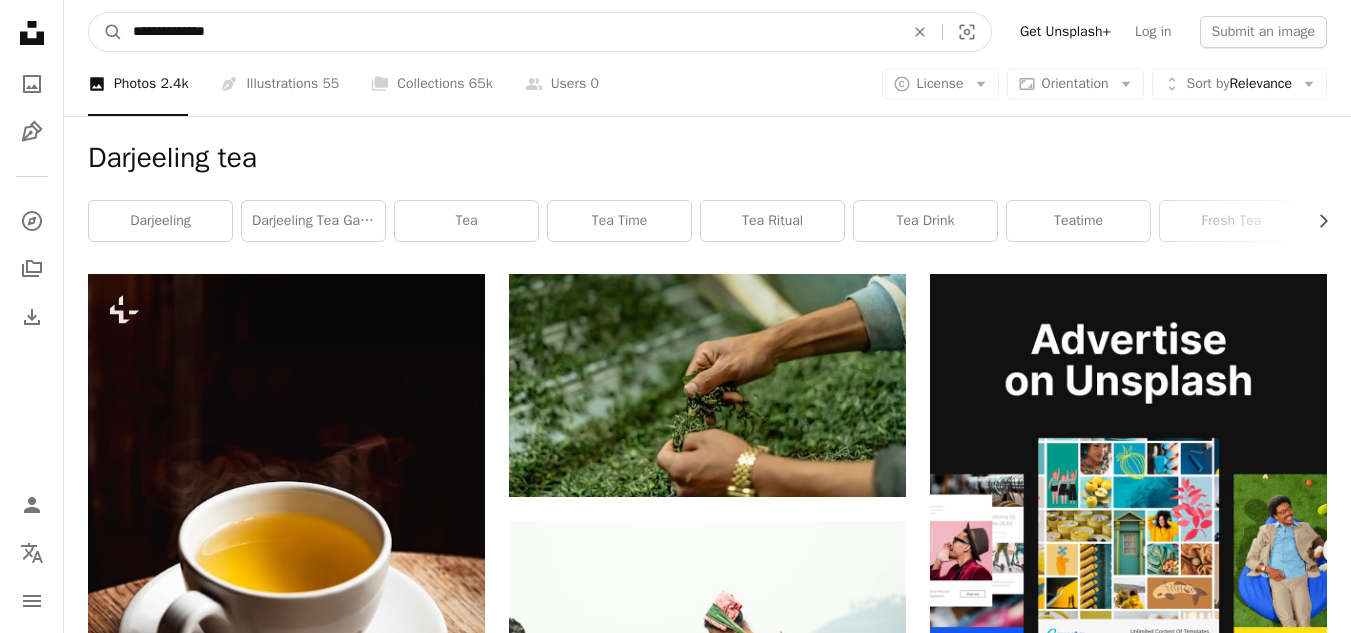 click on "**********" at bounding box center [510, 32] 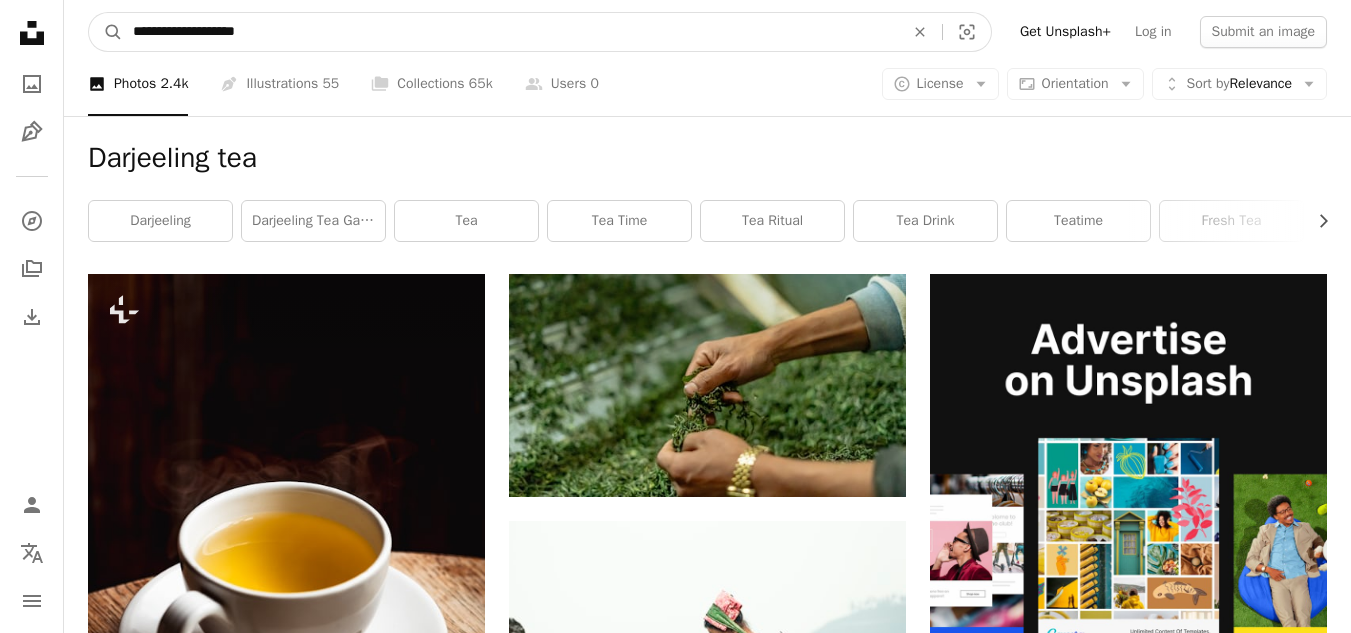 type on "**********" 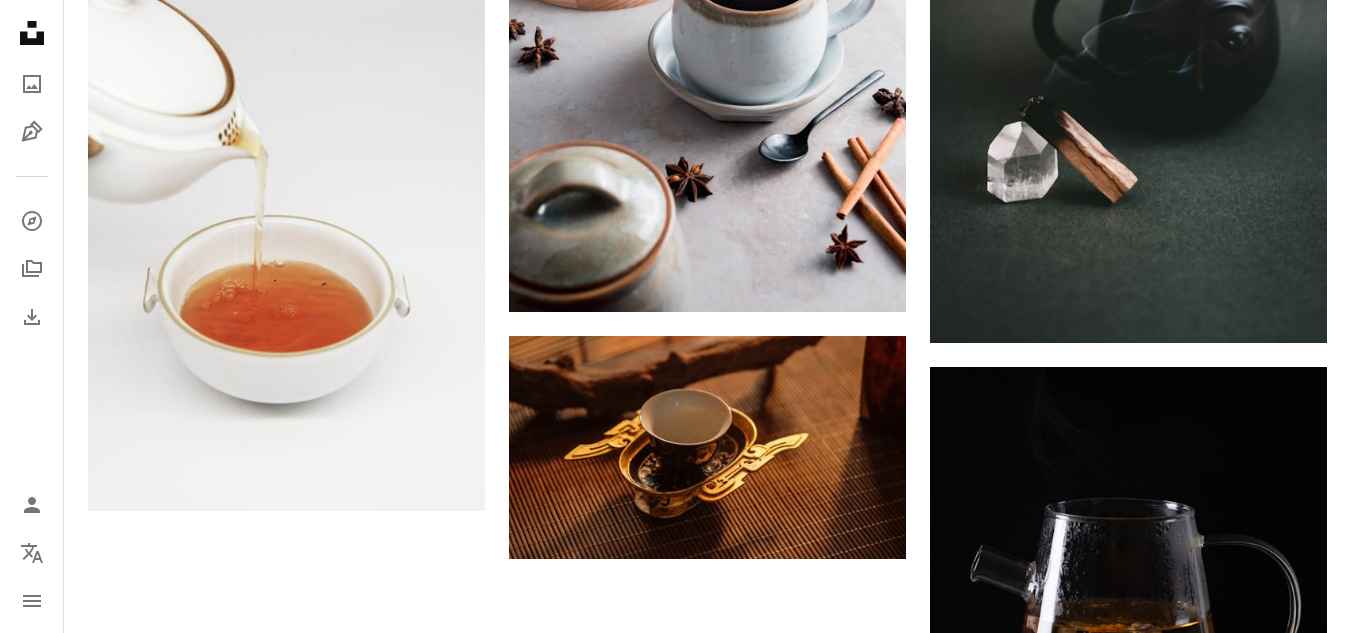 scroll, scrollTop: 3318, scrollLeft: 0, axis: vertical 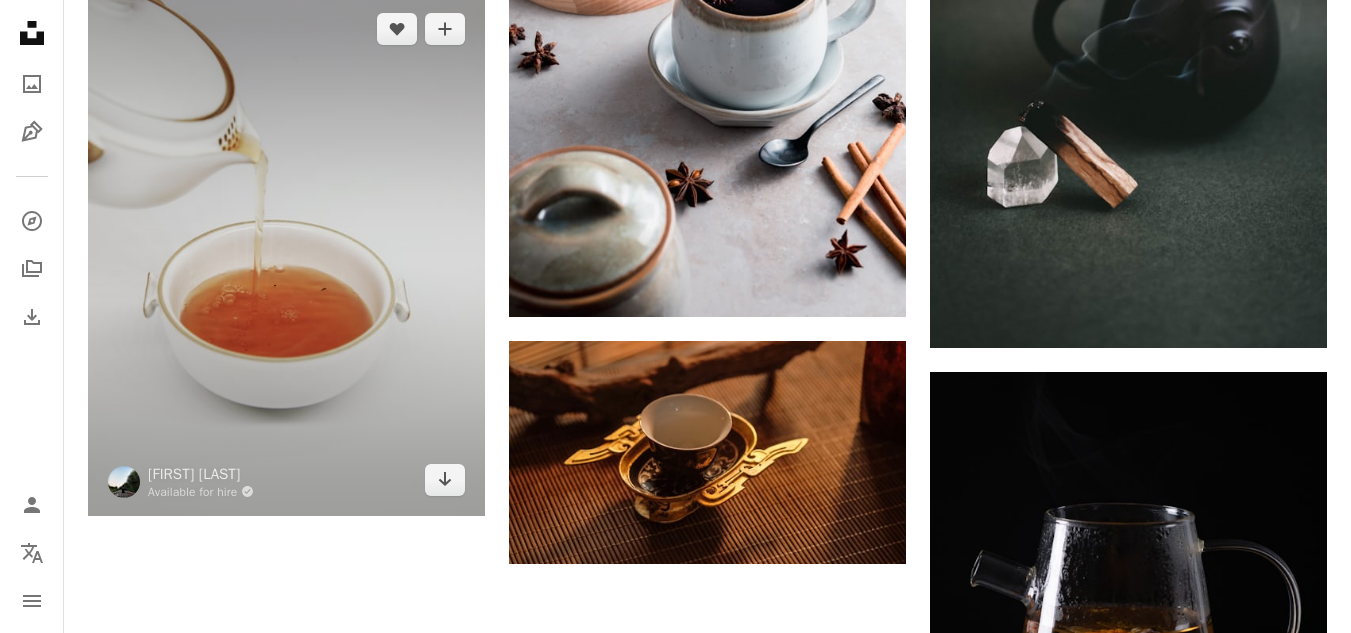 click at bounding box center (286, 254) 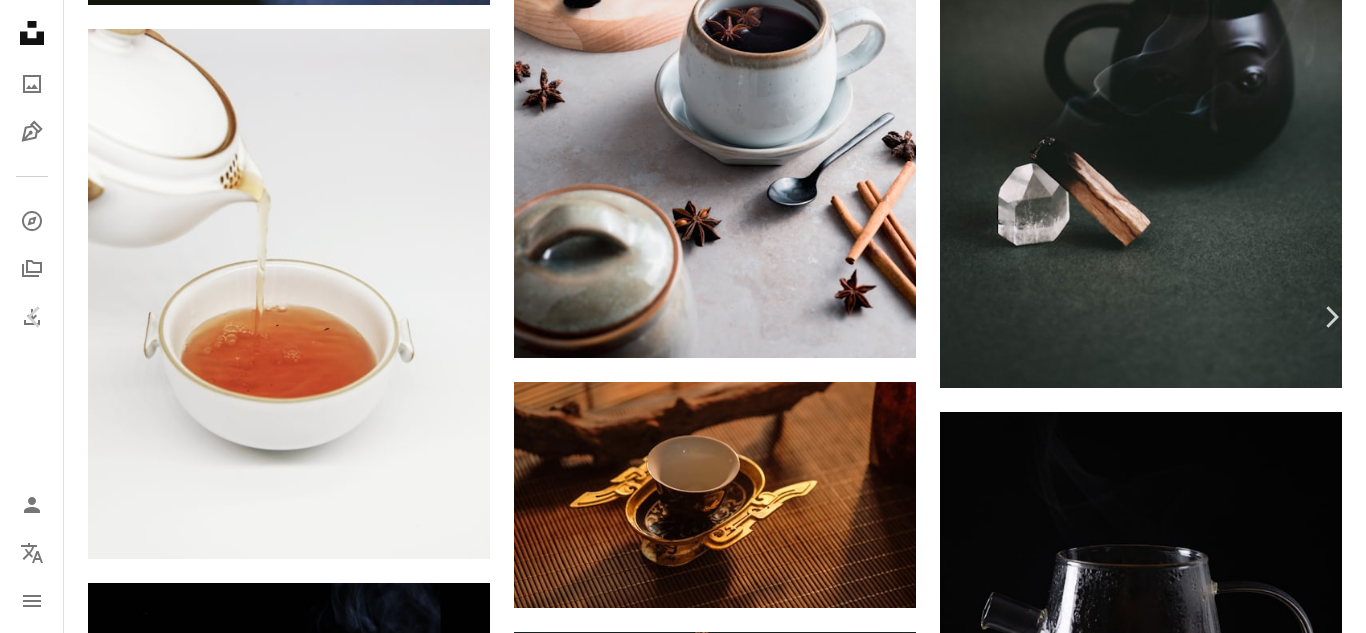 click on "Download free" at bounding box center [1167, 5575] 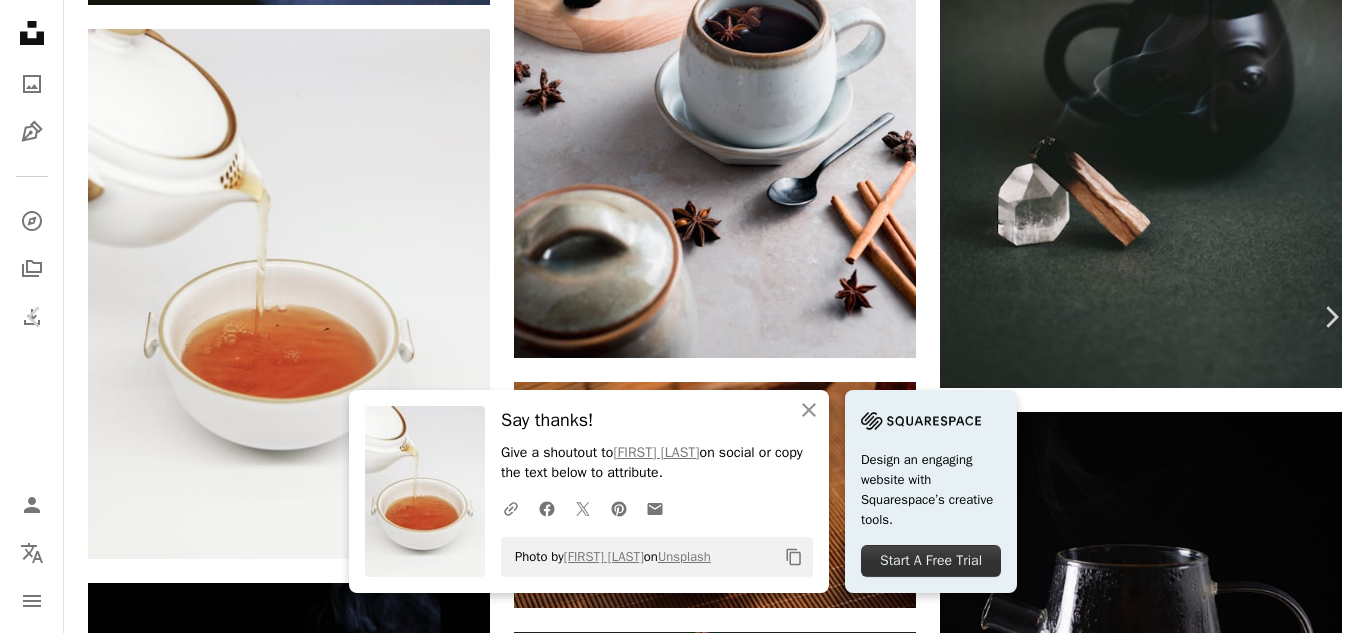 click on "An X shape Chevron left Chevron right An X shape Close Say thanks! Give a shoutout to  [FIRST] [LAST]  on social or copy the text below to attribute. A URL sharing icon (chains) Facebook icon X (formerly Twitter) icon Pinterest icon An envelope Photo by  [FIRST] [LAST]  on  Unsplash
Copy content Design an engaging website with Squarespace’s creative tools. Start A Free Trial [FIRST] [LAST] Available for hire A checkmark inside of a circle A heart A plus sign Edit image   Plus sign for Unsplash+ Download free Chevron down Zoom in Views 11,851,441 Downloads 62,121 Featured in Photos A forward-right arrow Share Info icon Info More Actions Calendar outlined Published on  July 8, 2019 Camera Canon, EOS 5D Mark II Safety Free to use under the  Unsplash License food plant tea drink brown pottery meal dish beverage bowl appliance mixer Free images Browse premium related images on iStock  |  Save 20% with code UNSPLASH20 View more on iStock  ↗ Related images A heart A plus sign an_vision Available for hire A heart [FIRST] [LAST]" at bounding box center (683, 5844) 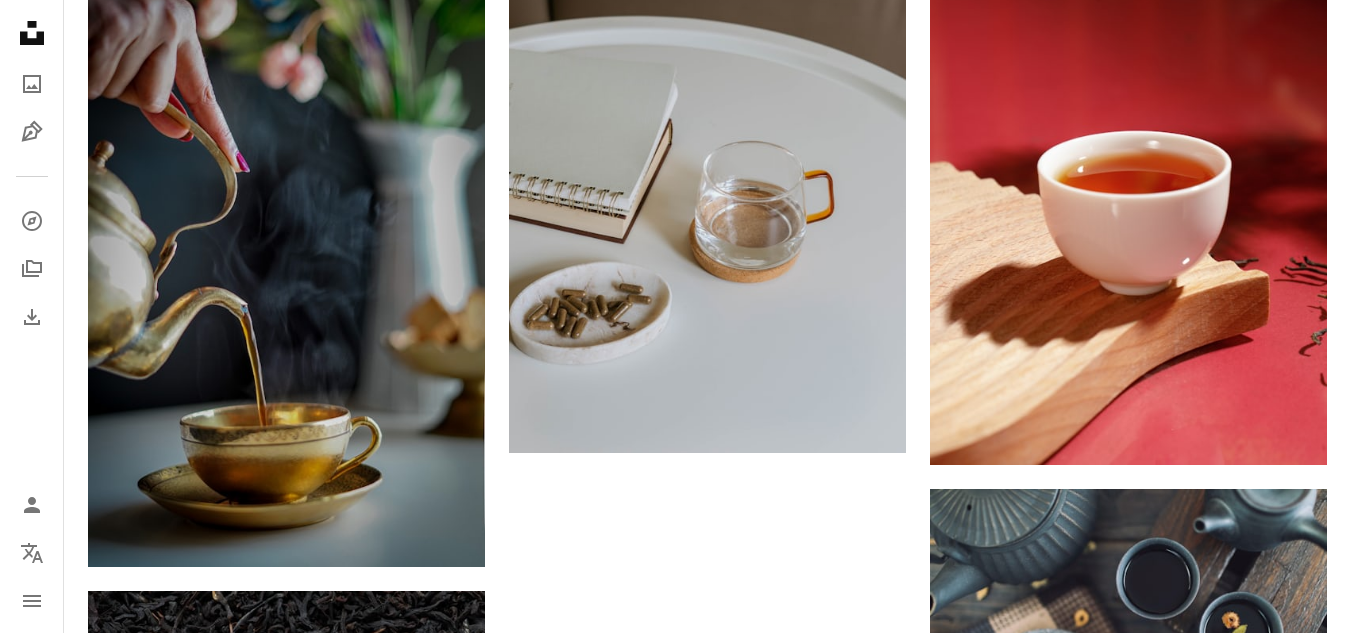 scroll, scrollTop: 6471, scrollLeft: 0, axis: vertical 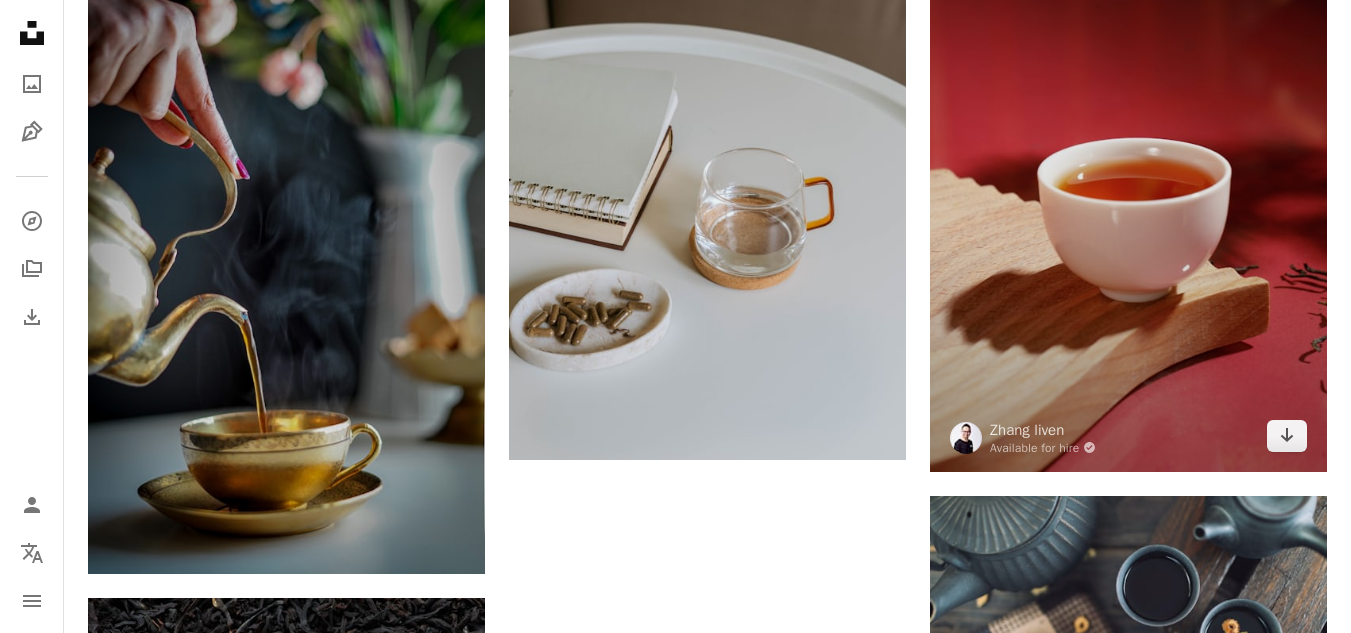 click at bounding box center [1128, 174] 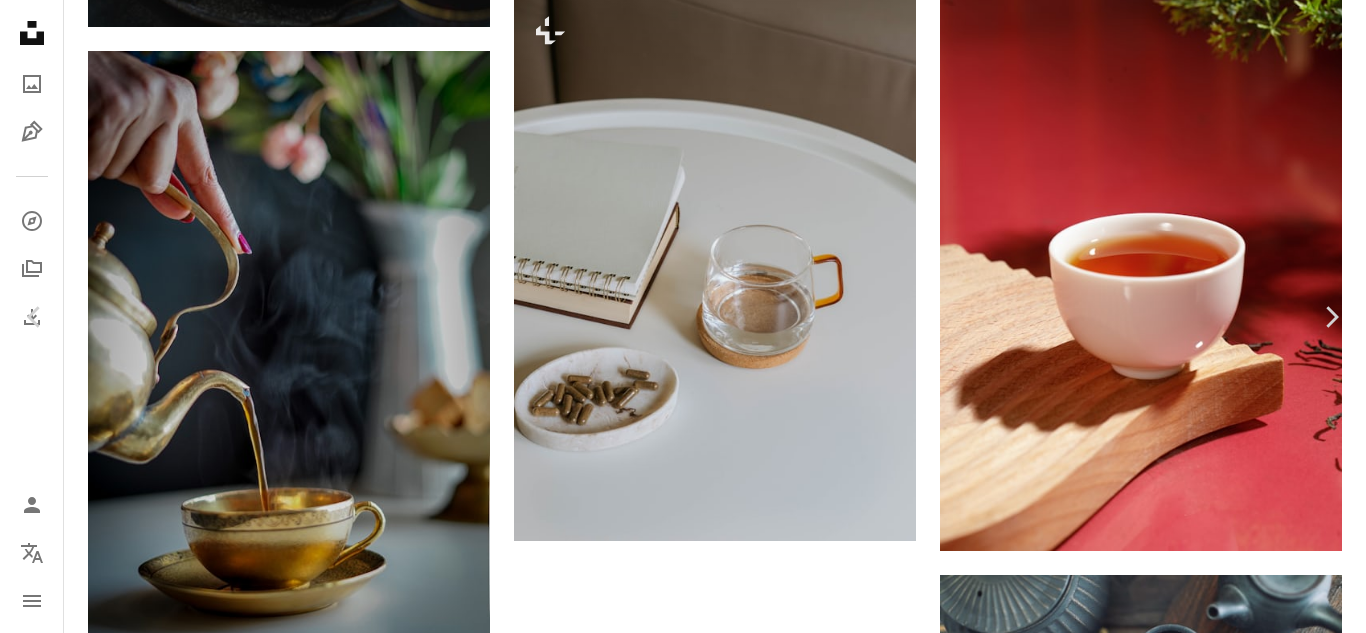 click on "Download free" at bounding box center [1167, 2421] 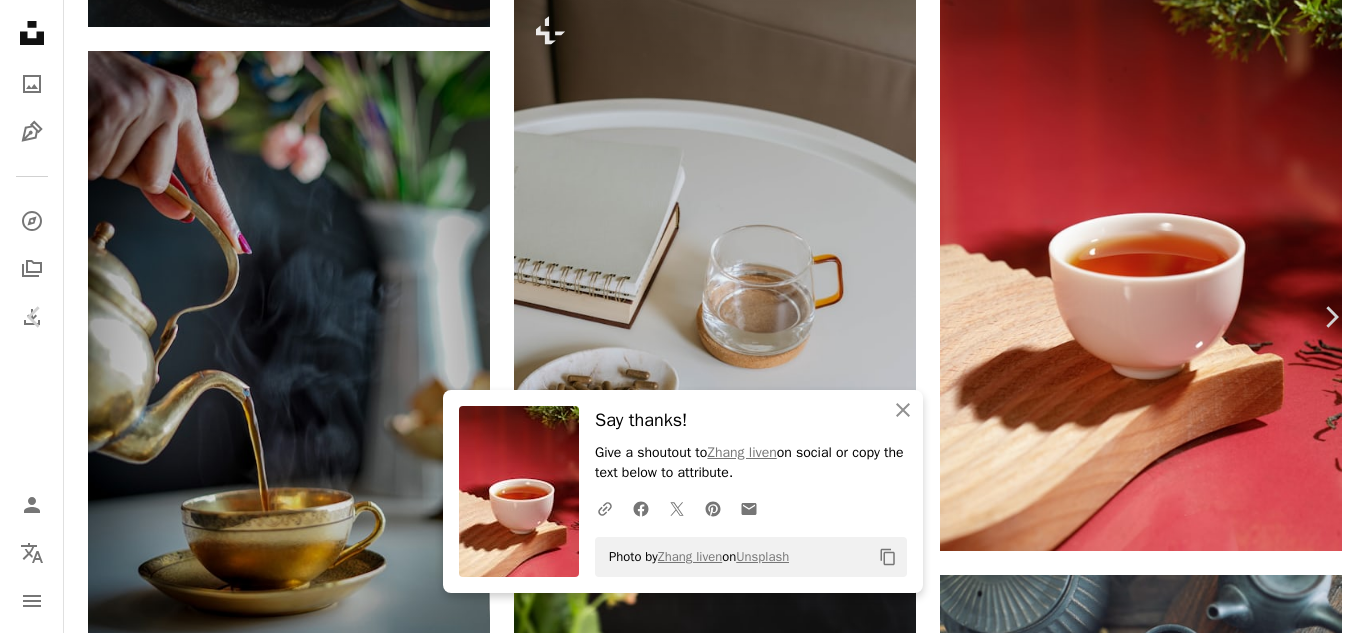 click on "An X shape" at bounding box center (20, 20) 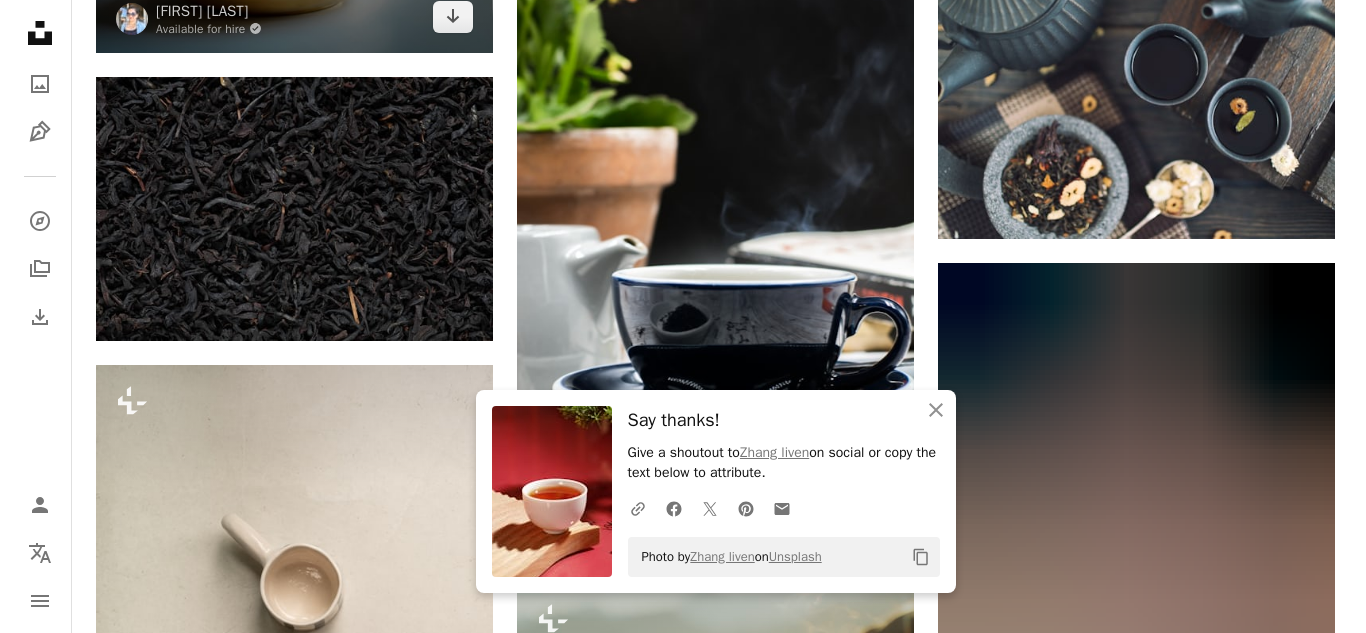 scroll, scrollTop: 6993, scrollLeft: 0, axis: vertical 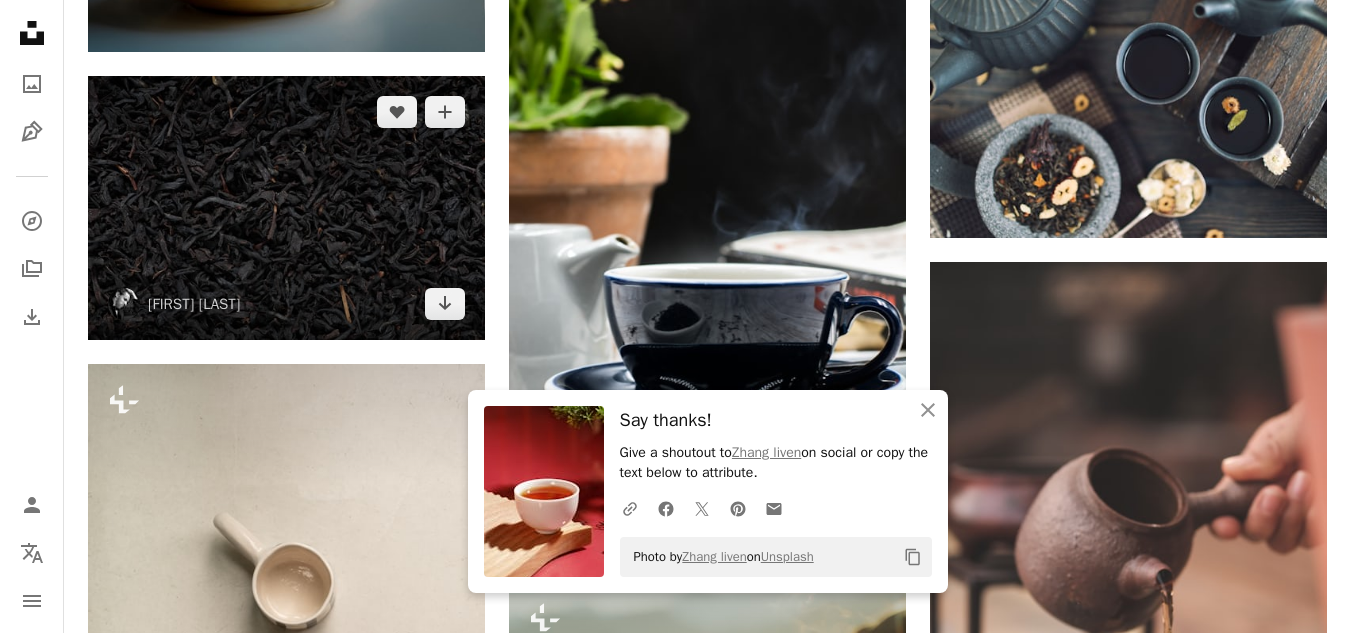 click at bounding box center (286, 208) 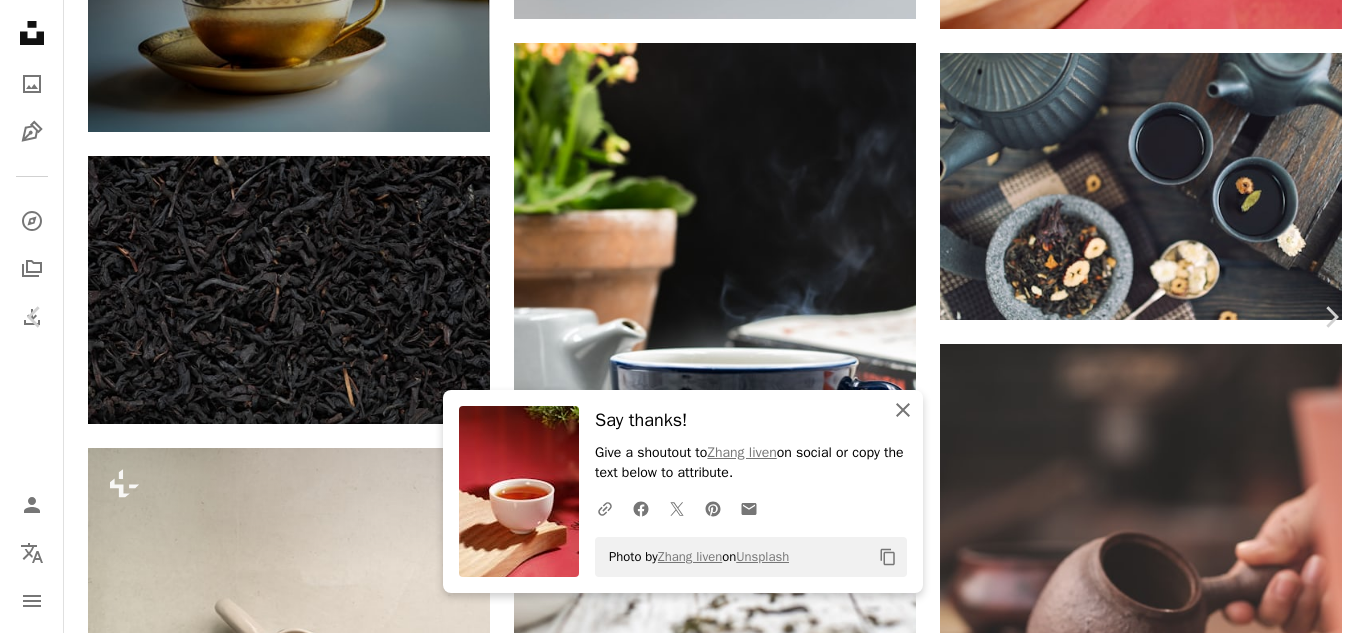 click on "An X shape" 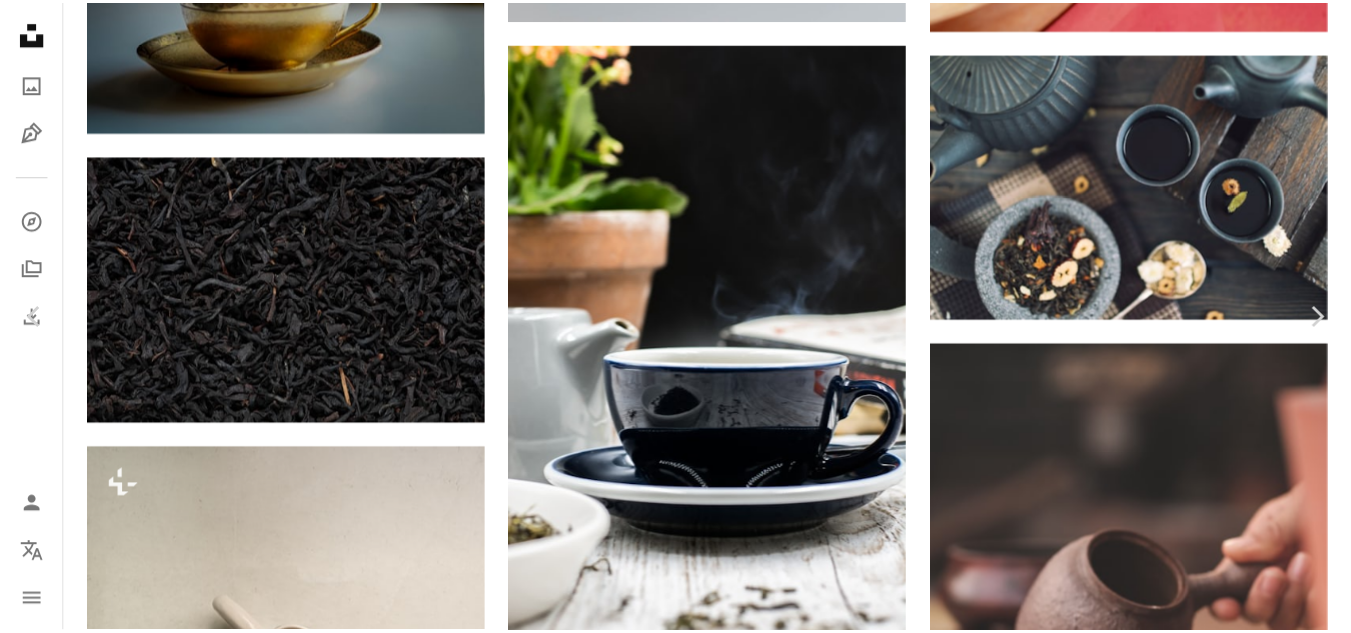 scroll, scrollTop: 264, scrollLeft: 0, axis: vertical 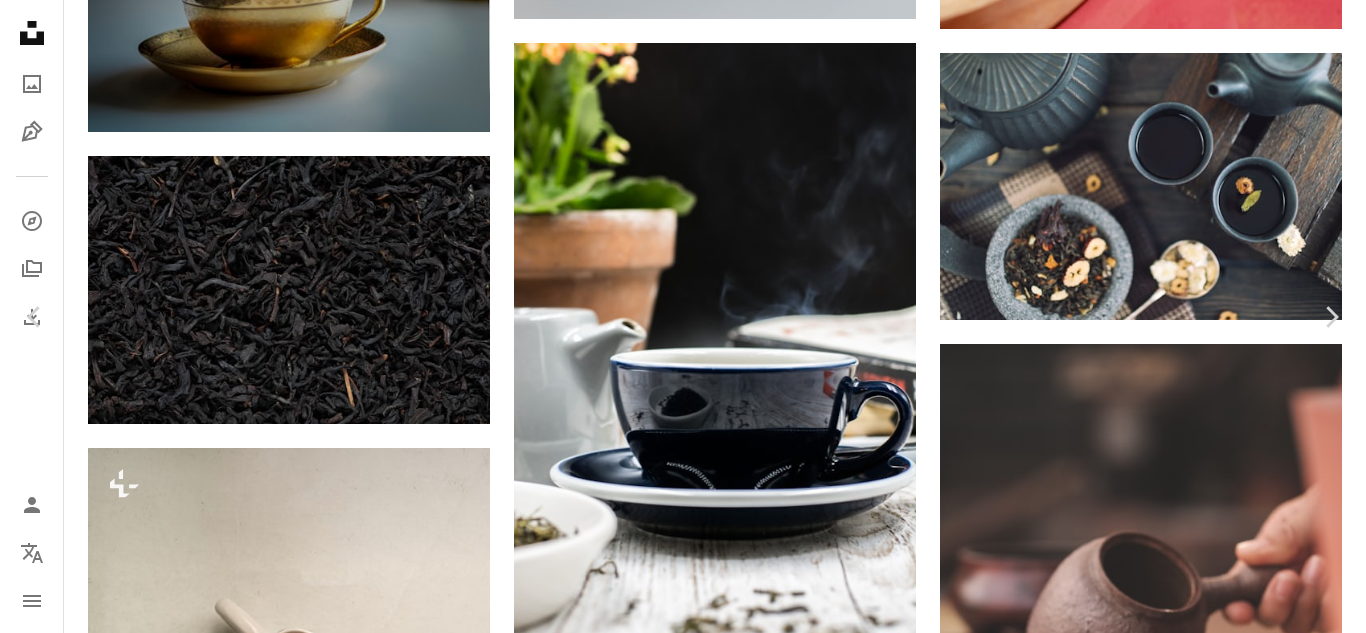 click on "An X shape" at bounding box center [20, 20] 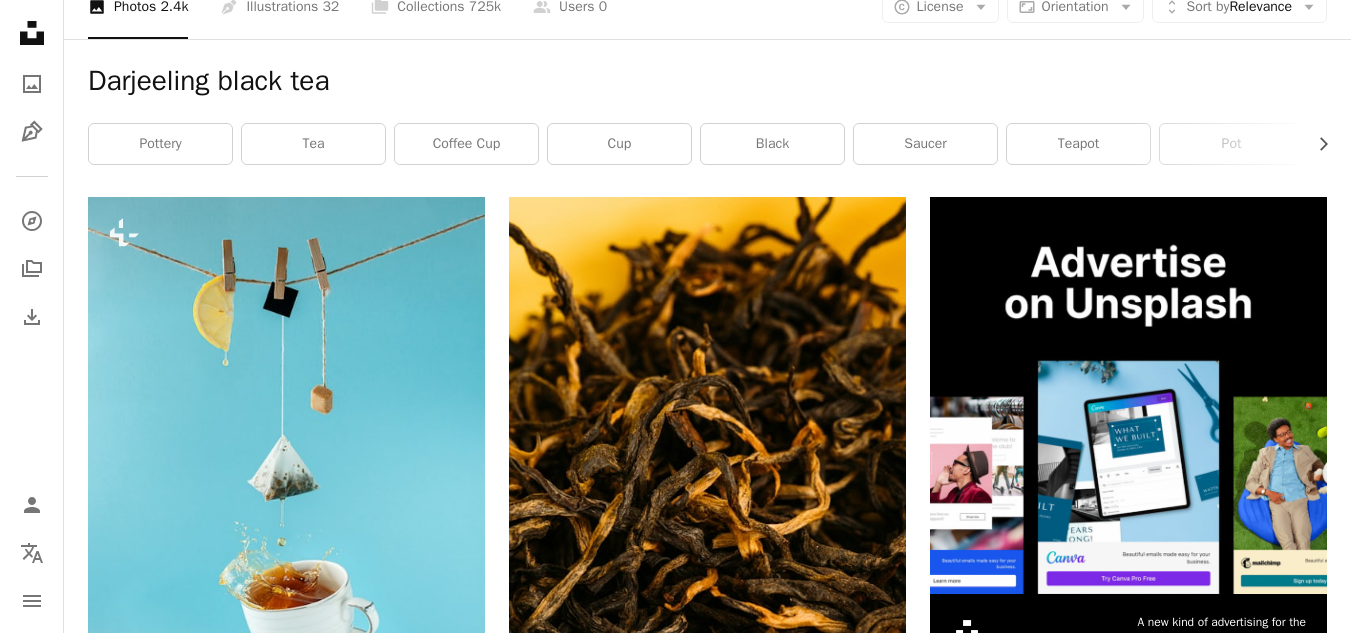 scroll, scrollTop: 0, scrollLeft: 0, axis: both 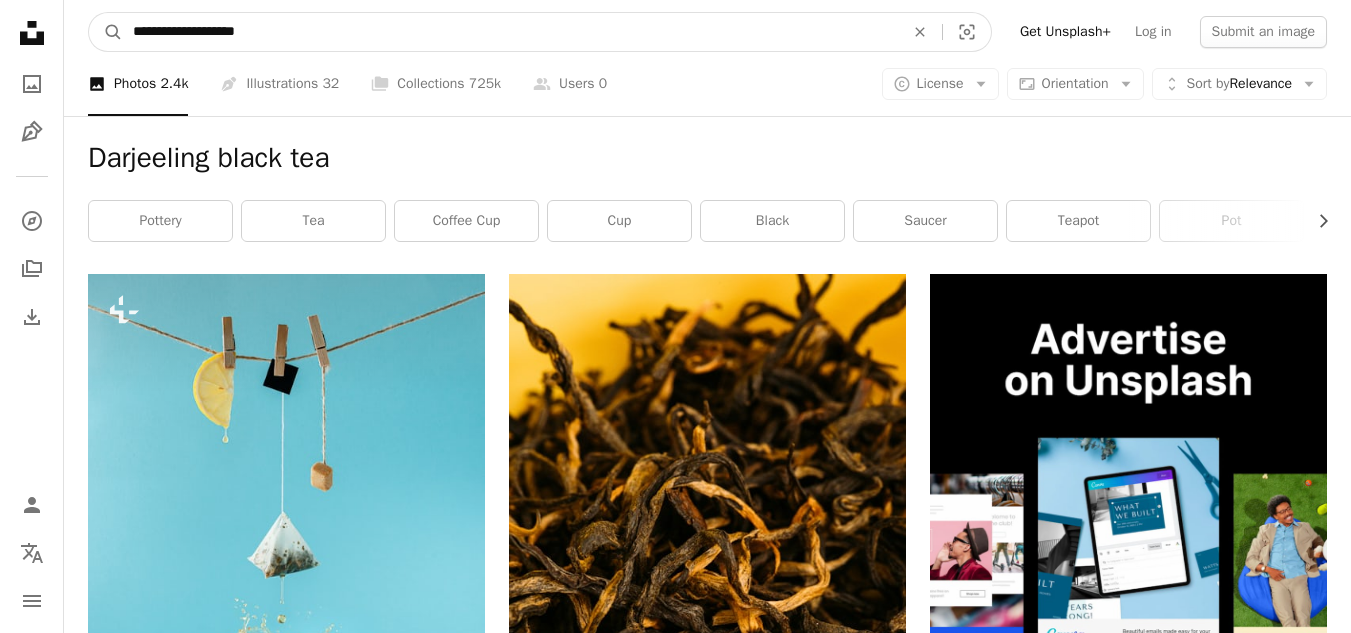 click on "**********" at bounding box center [510, 32] 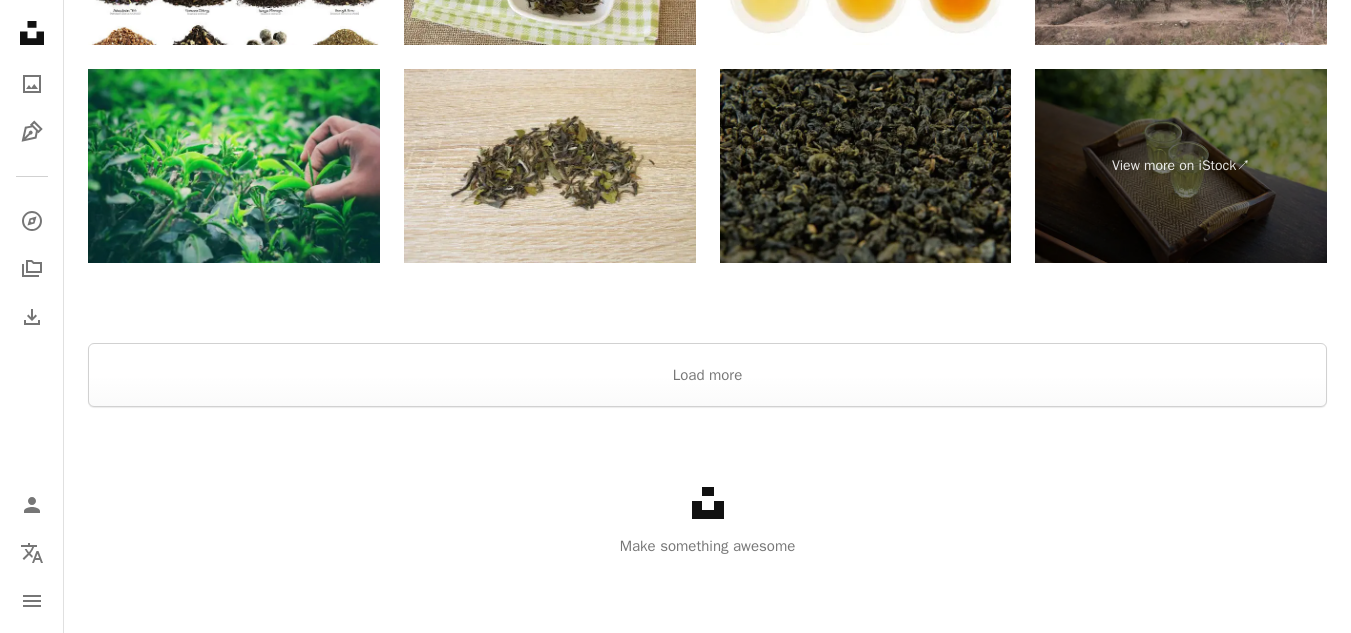 scroll, scrollTop: 4716, scrollLeft: 0, axis: vertical 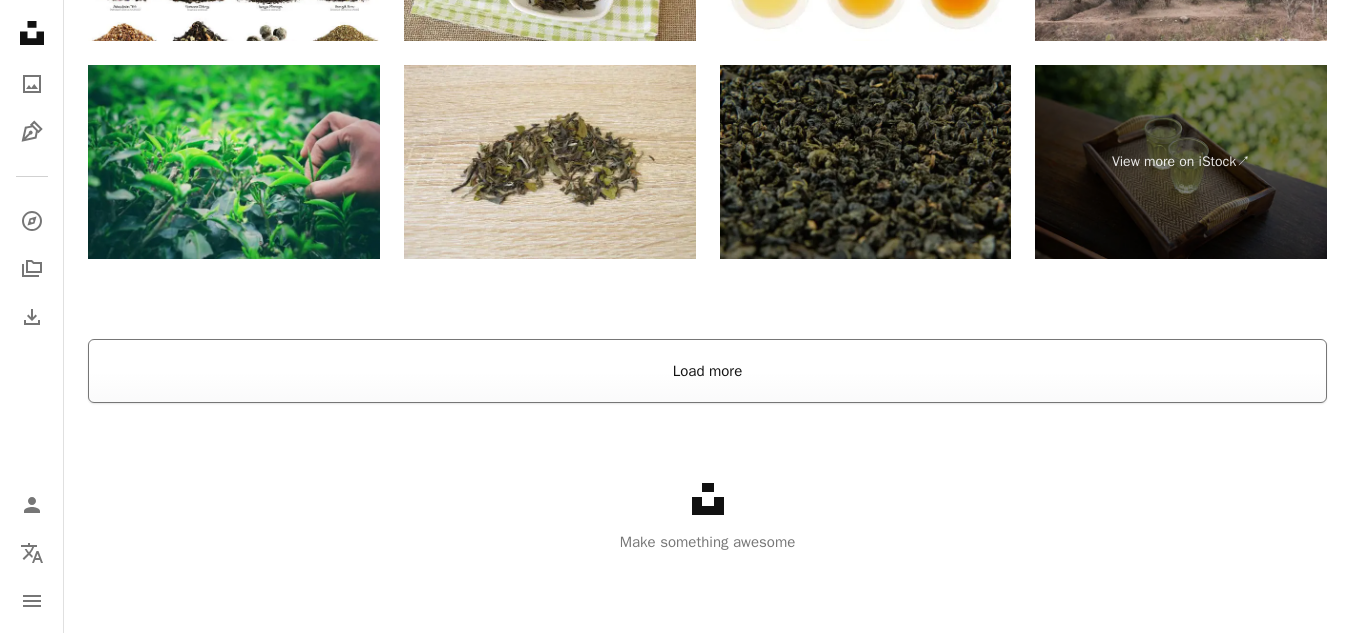 click on "Load more" at bounding box center [707, 371] 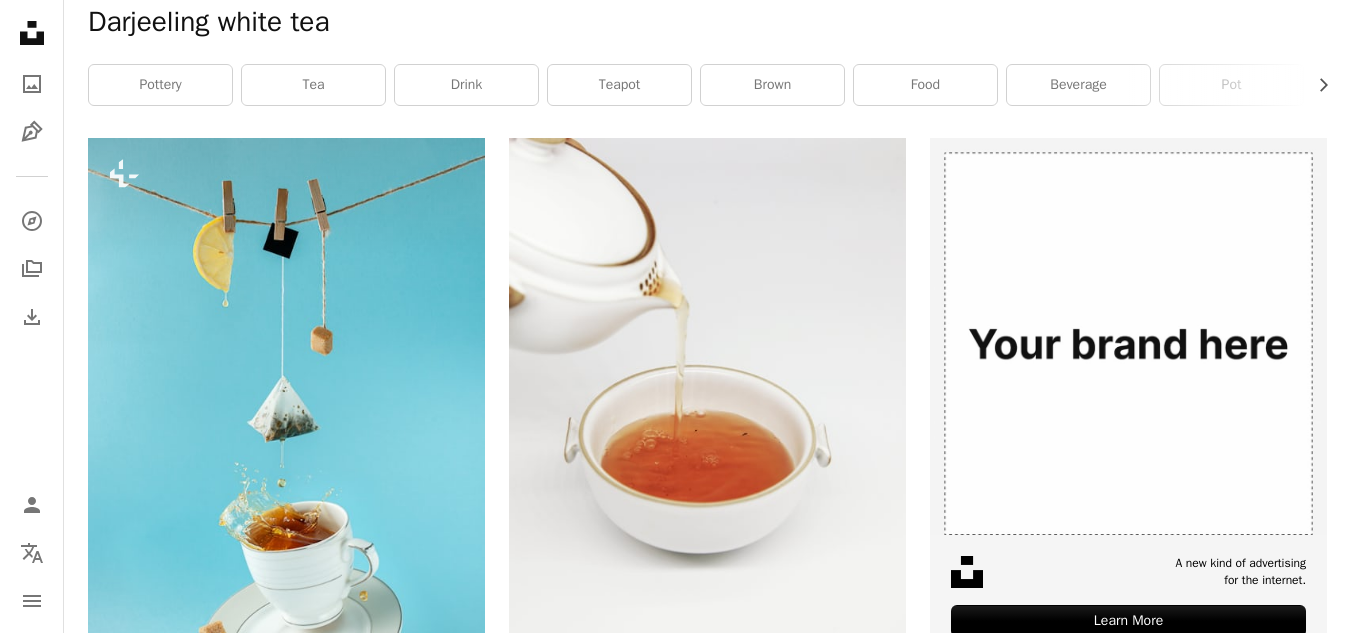 scroll, scrollTop: 0, scrollLeft: 0, axis: both 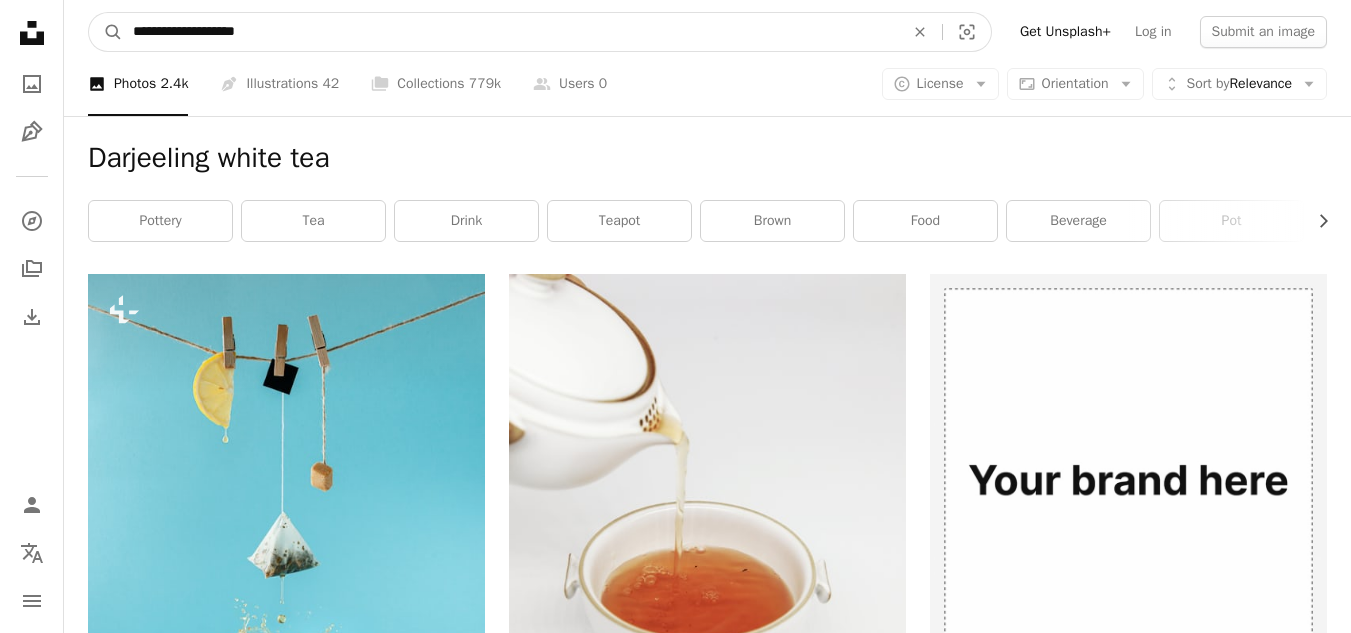 click on "**********" at bounding box center (510, 32) 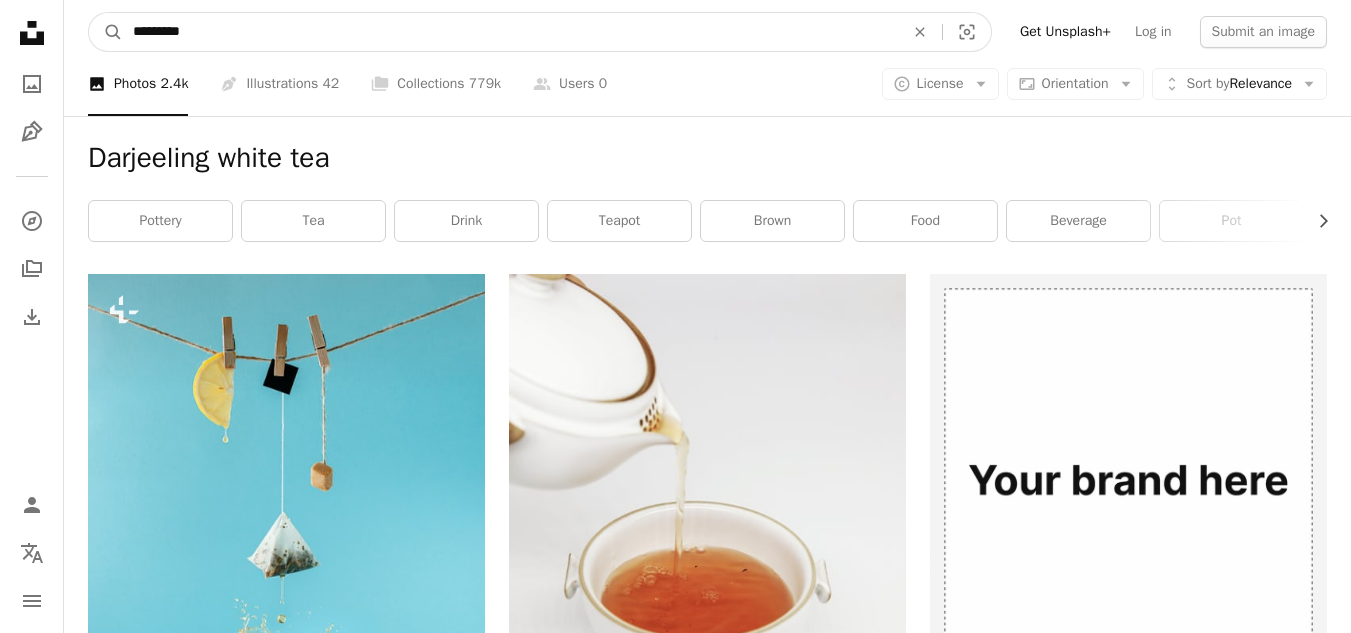 type on "*********" 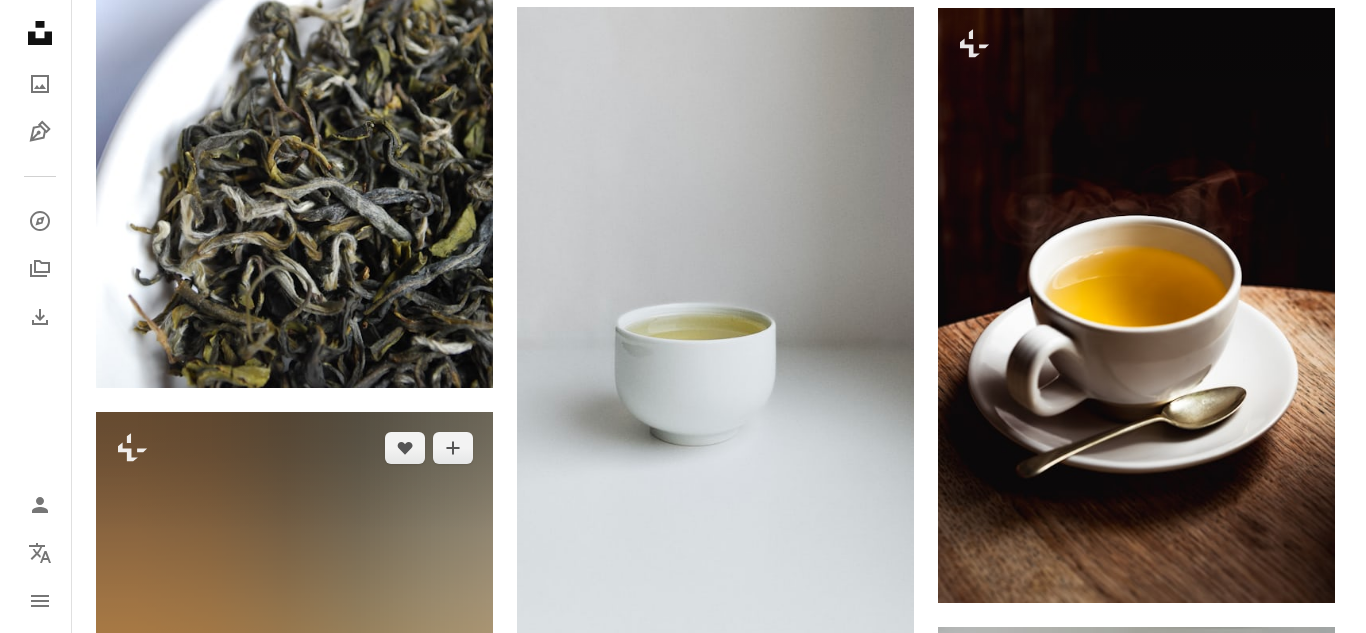 scroll, scrollTop: 1048, scrollLeft: 0, axis: vertical 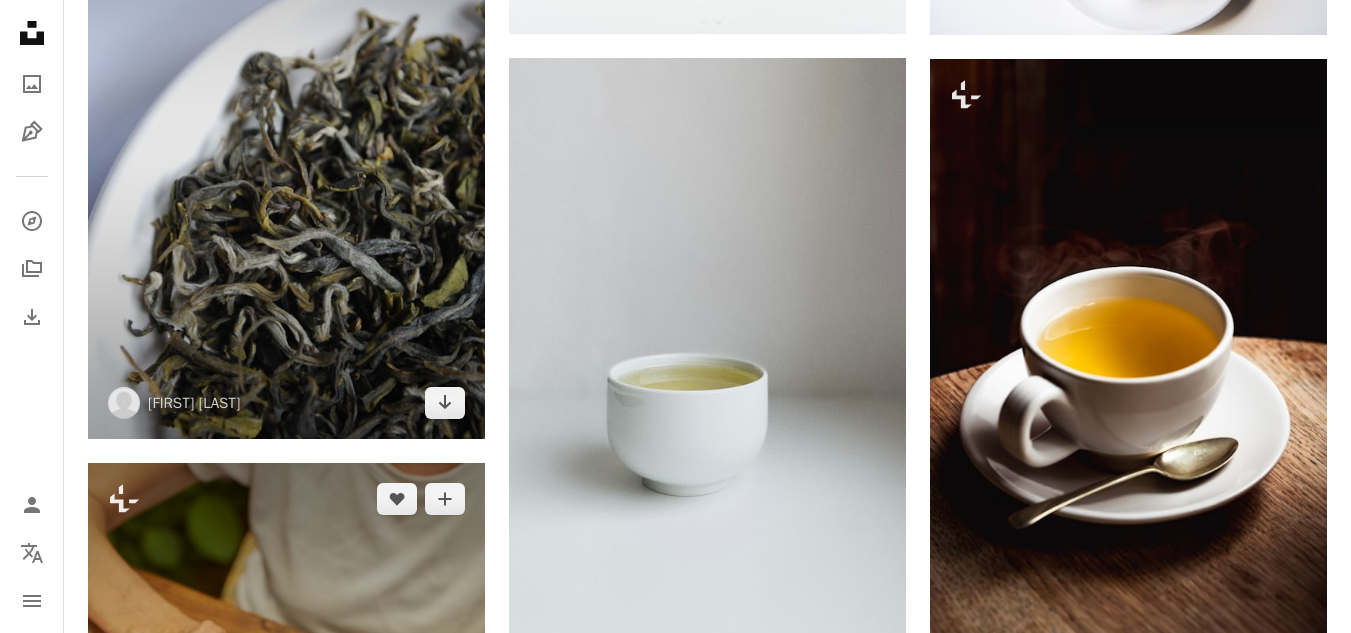 click at bounding box center (286, 141) 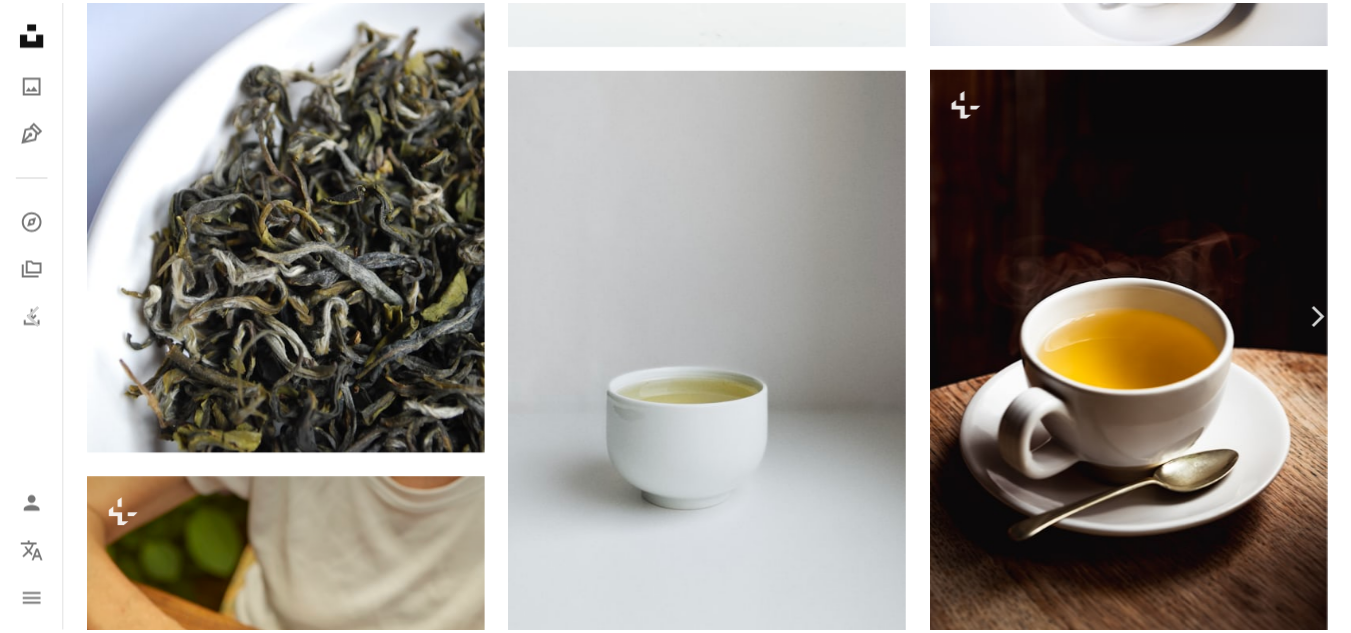 scroll, scrollTop: 390, scrollLeft: 0, axis: vertical 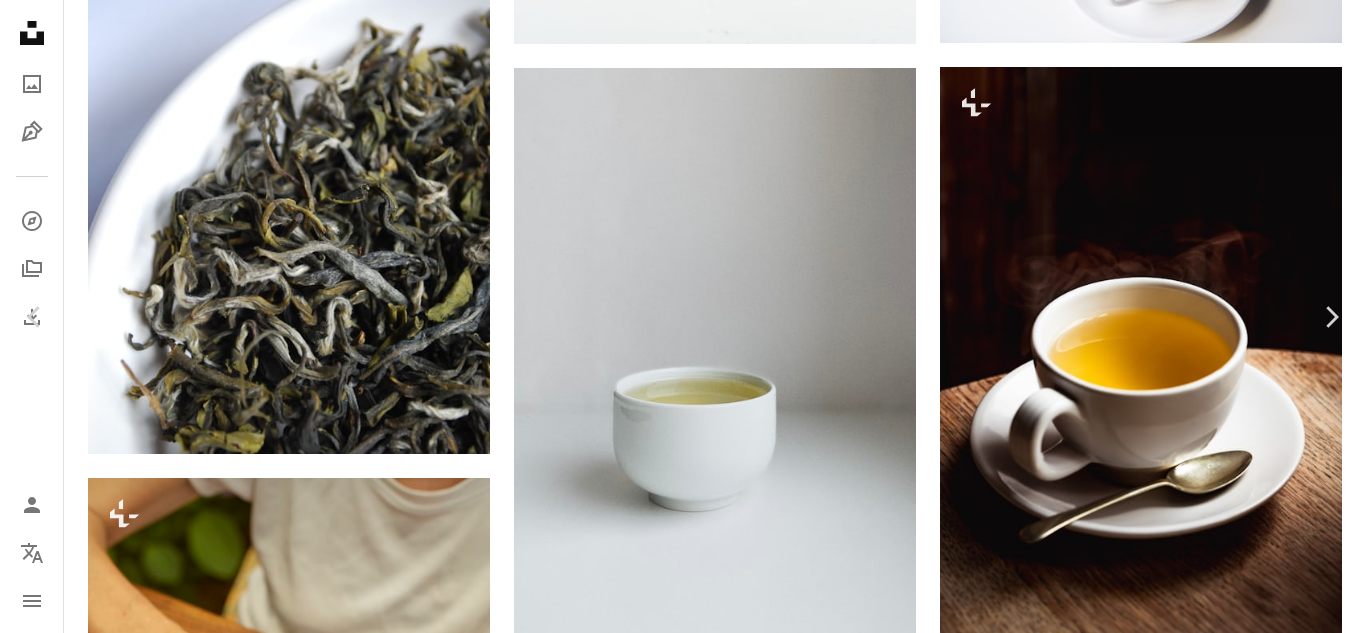 click on "An X shape" at bounding box center [20, 20] 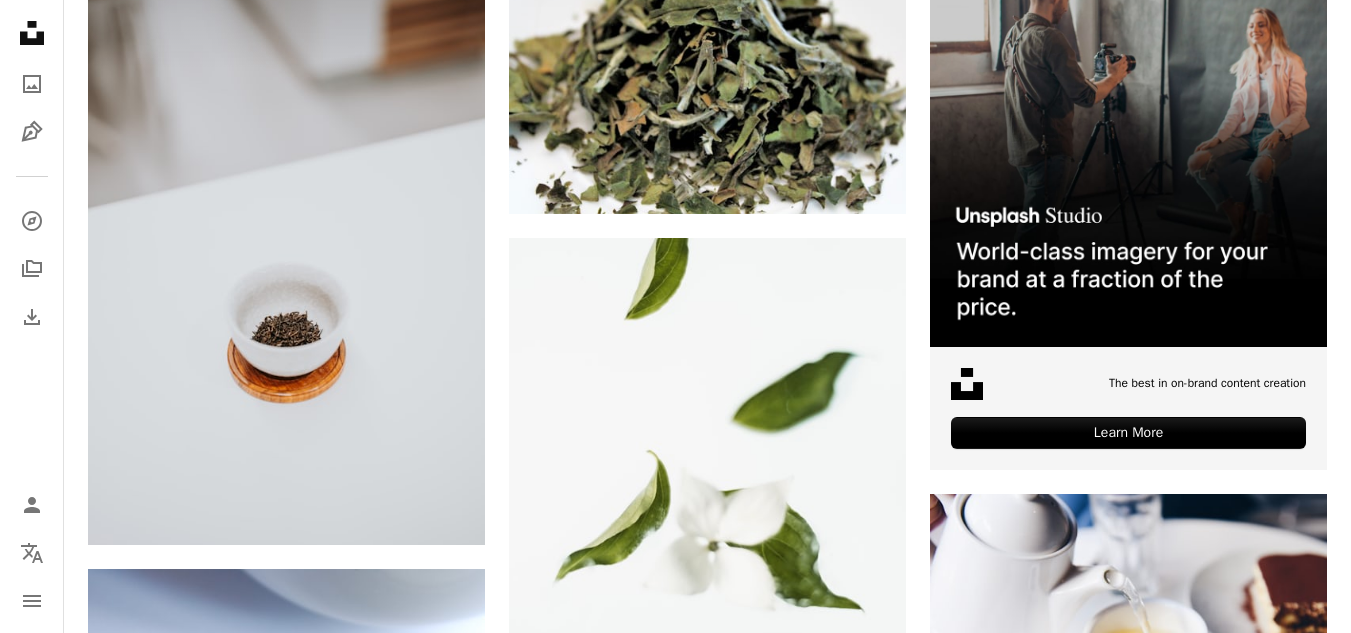 scroll, scrollTop: 0, scrollLeft: 0, axis: both 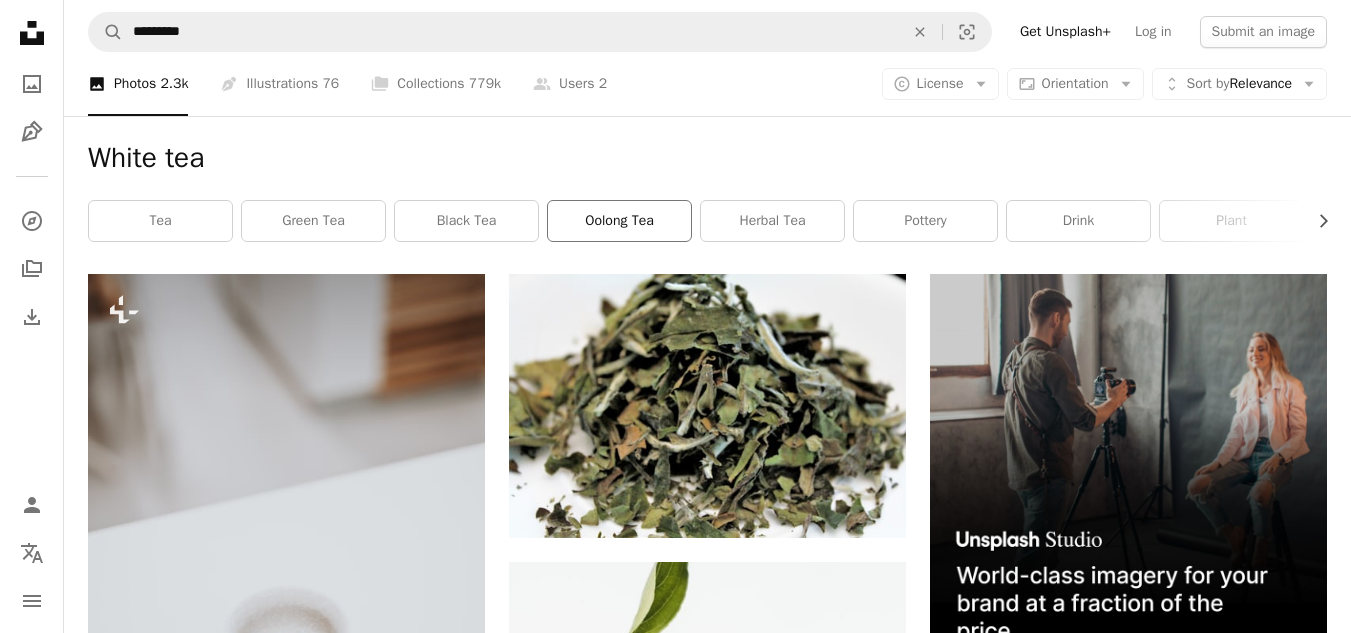 click on "oolong tea" at bounding box center [619, 221] 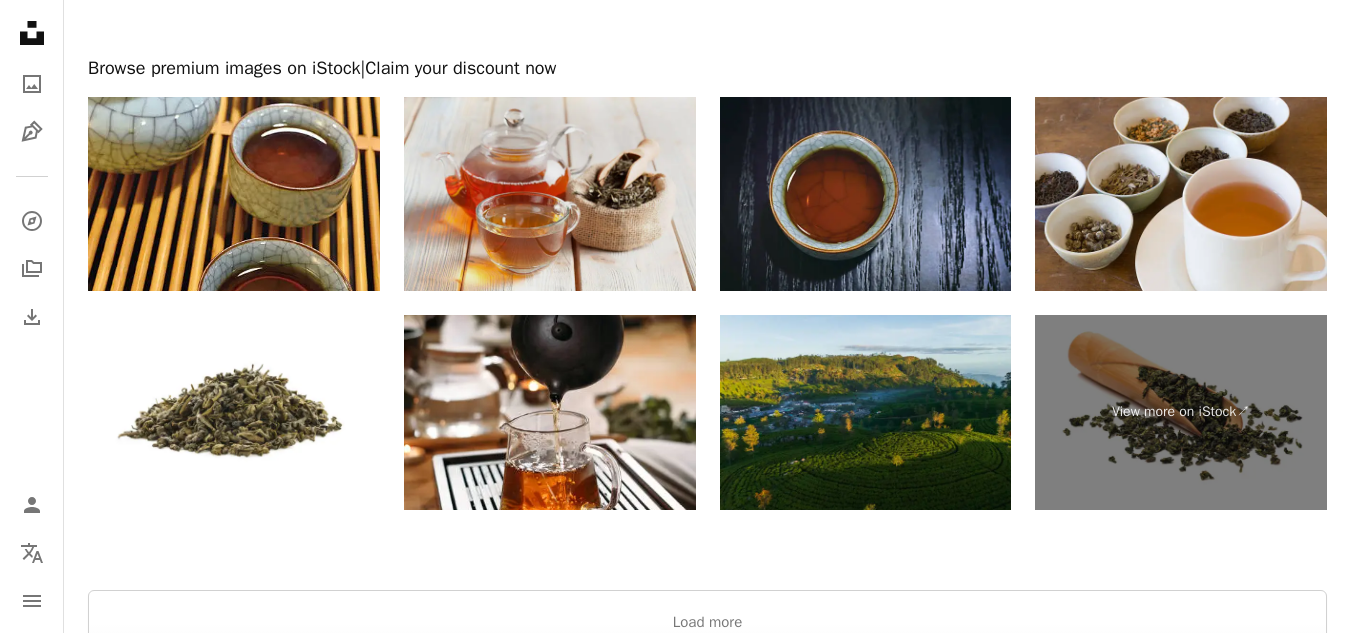 scroll, scrollTop: 3860, scrollLeft: 0, axis: vertical 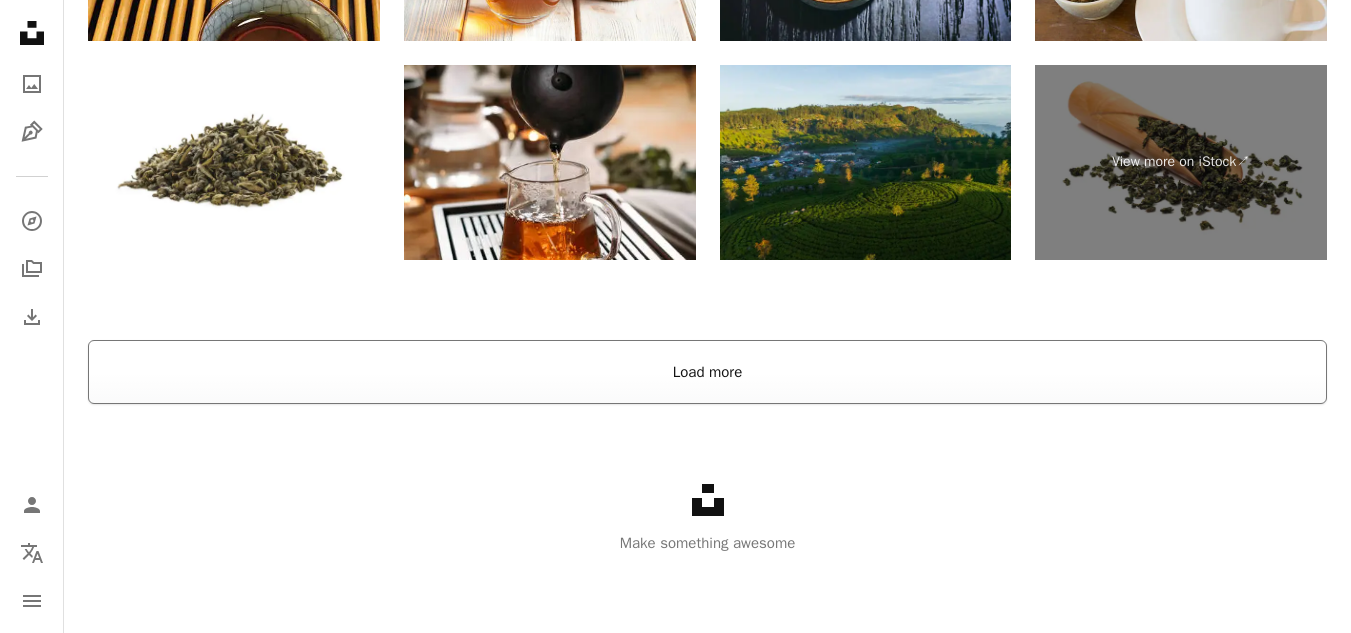 click on "Load more" at bounding box center (707, 372) 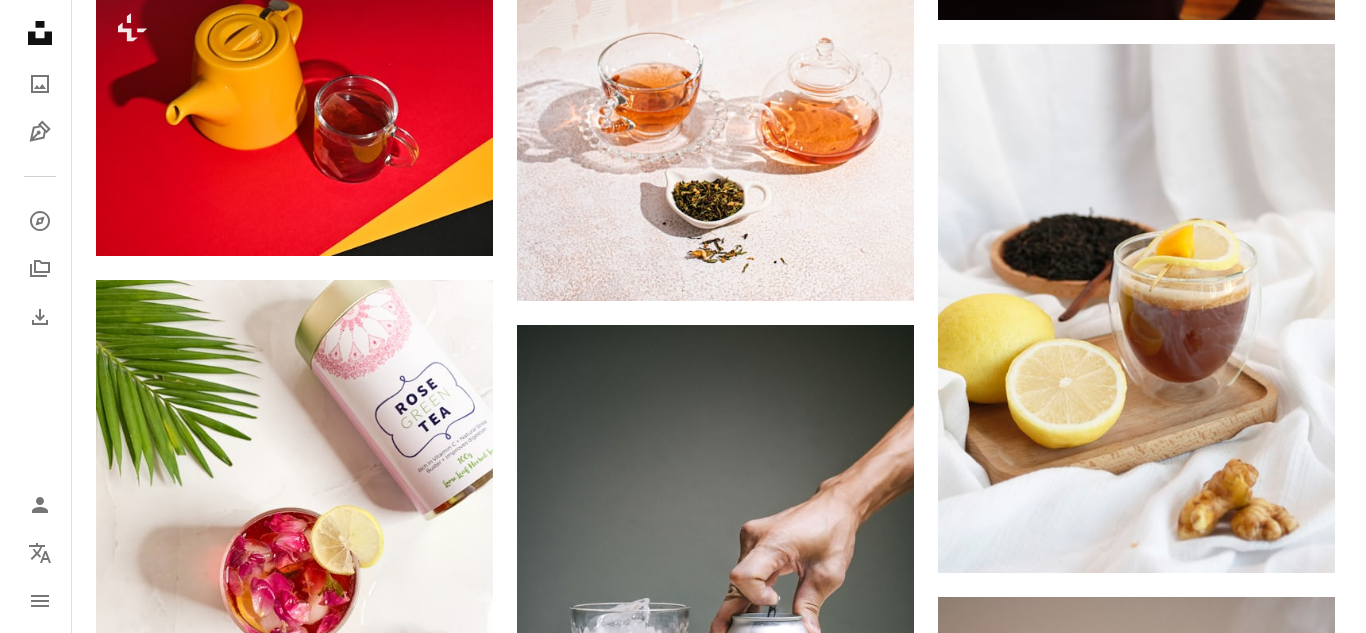 scroll, scrollTop: 5653, scrollLeft: 0, axis: vertical 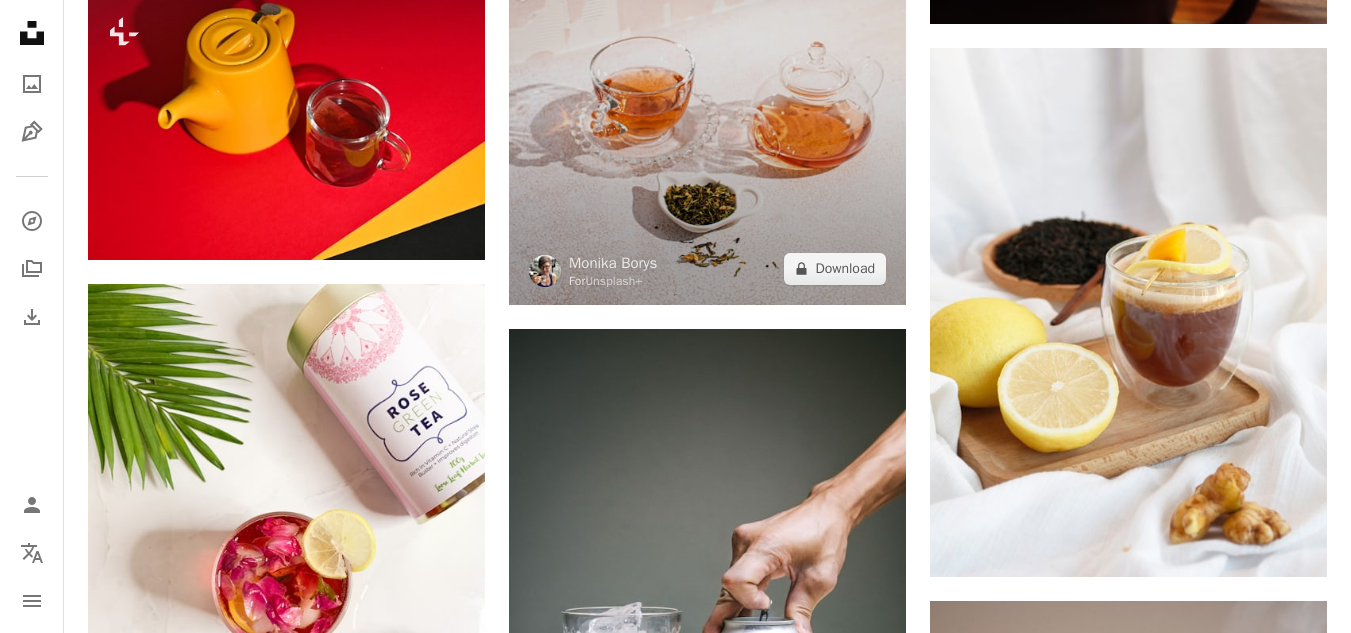 click at bounding box center (707, 36) 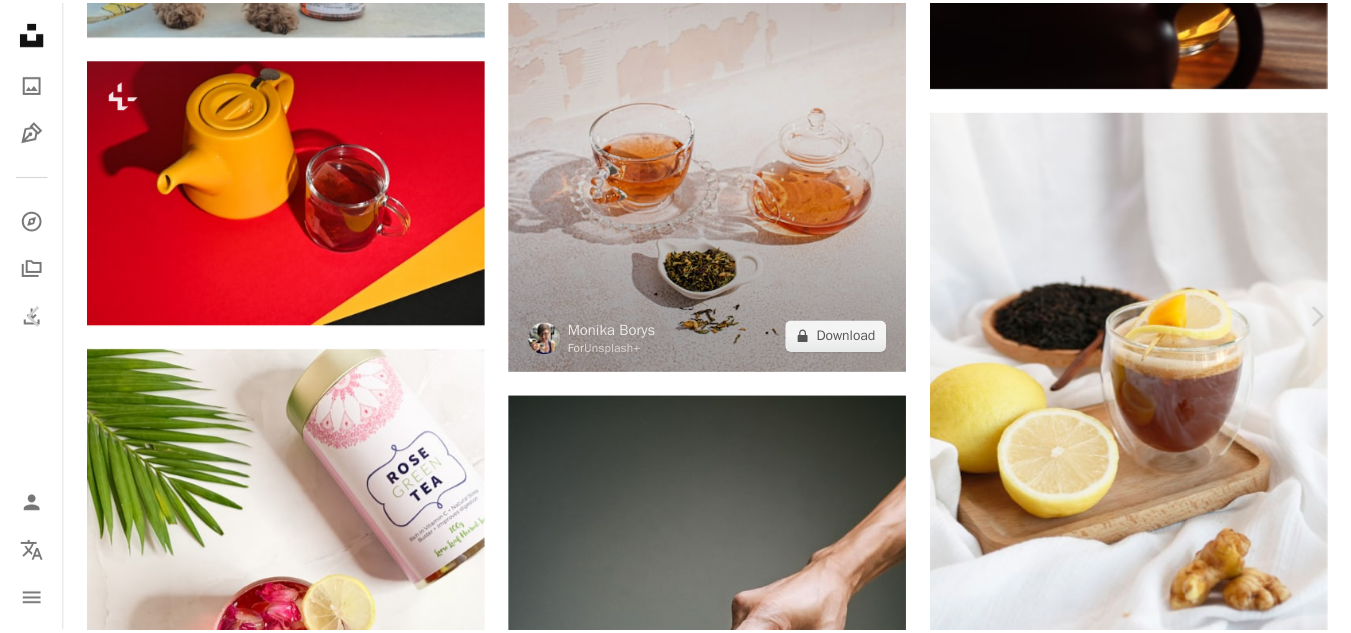 scroll, scrollTop: 145, scrollLeft: 0, axis: vertical 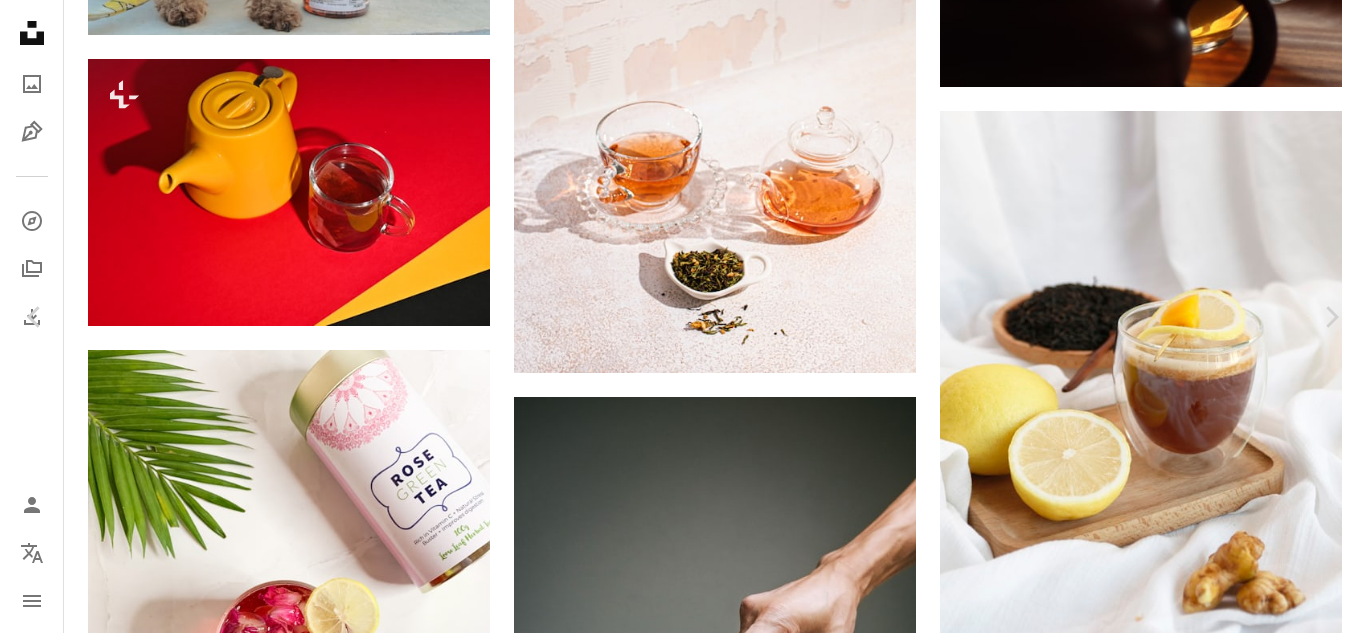 click on "An X shape" at bounding box center (20, 20) 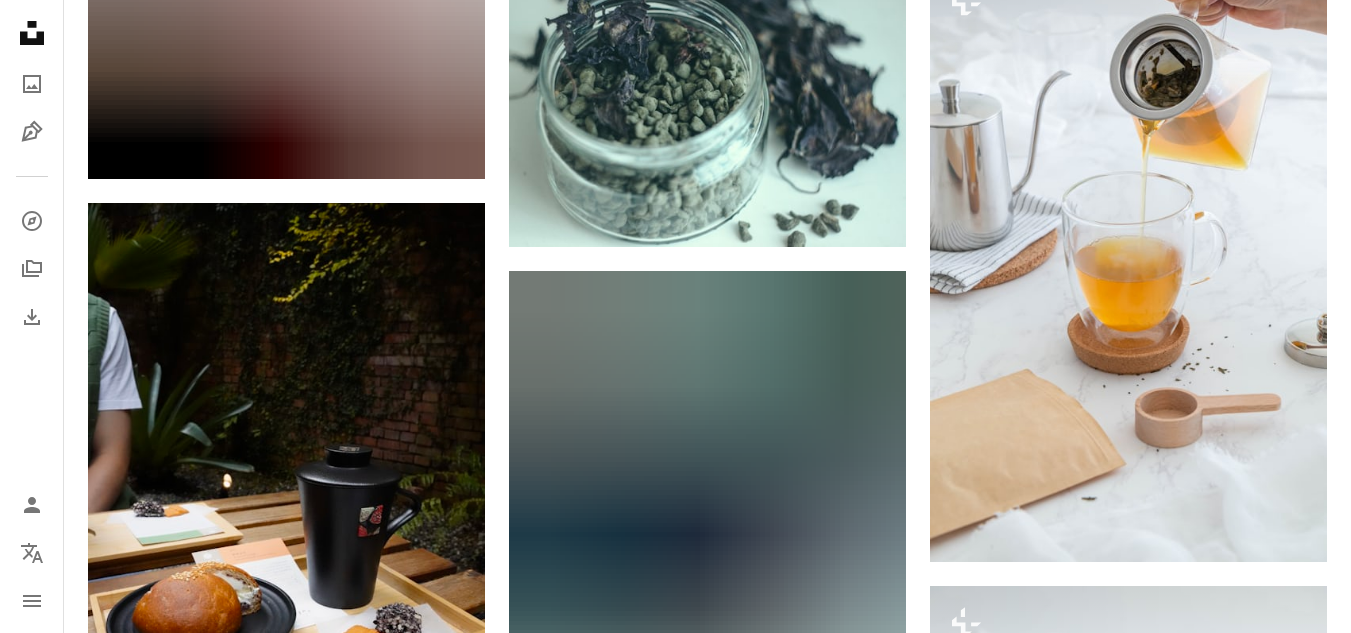 scroll, scrollTop: 6908, scrollLeft: 0, axis: vertical 